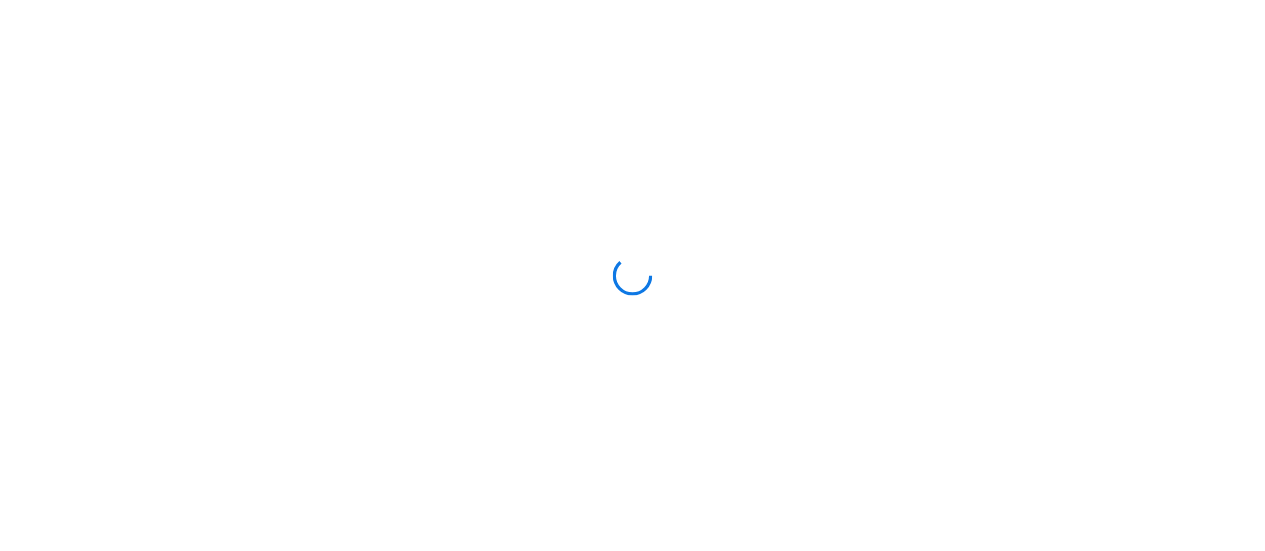 scroll, scrollTop: 0, scrollLeft: 0, axis: both 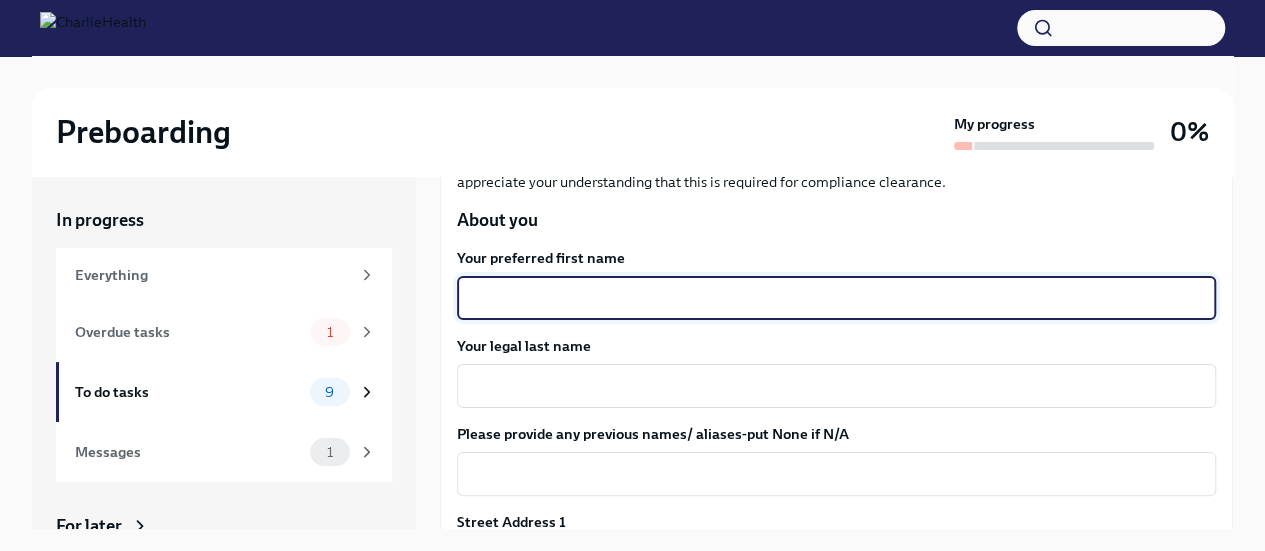 click on "Your preferred first name" at bounding box center [836, 298] 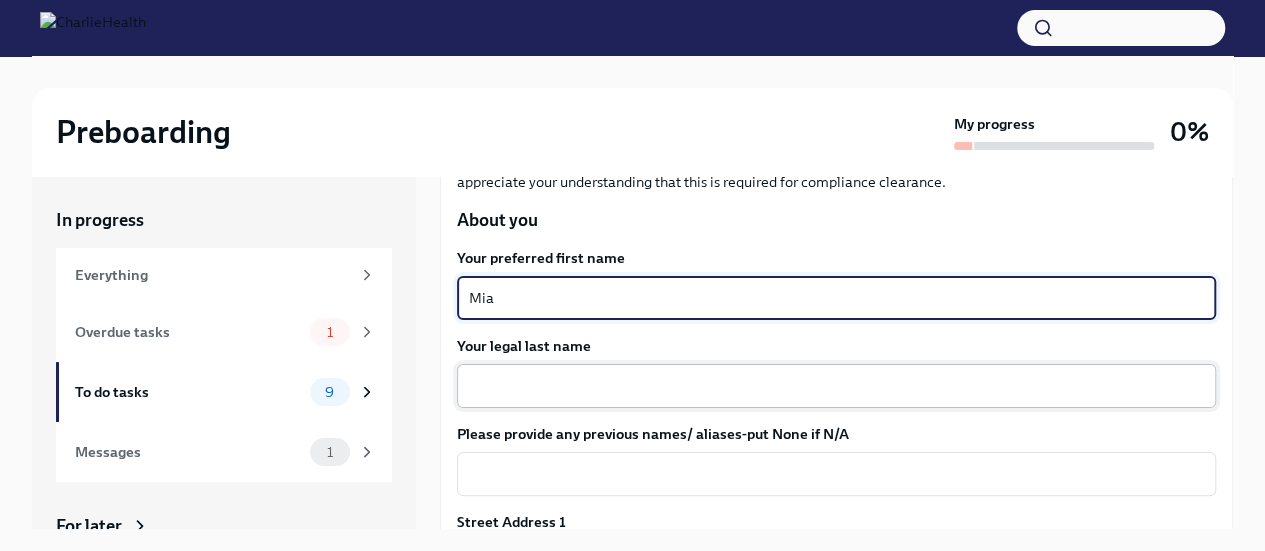 type on "Mia" 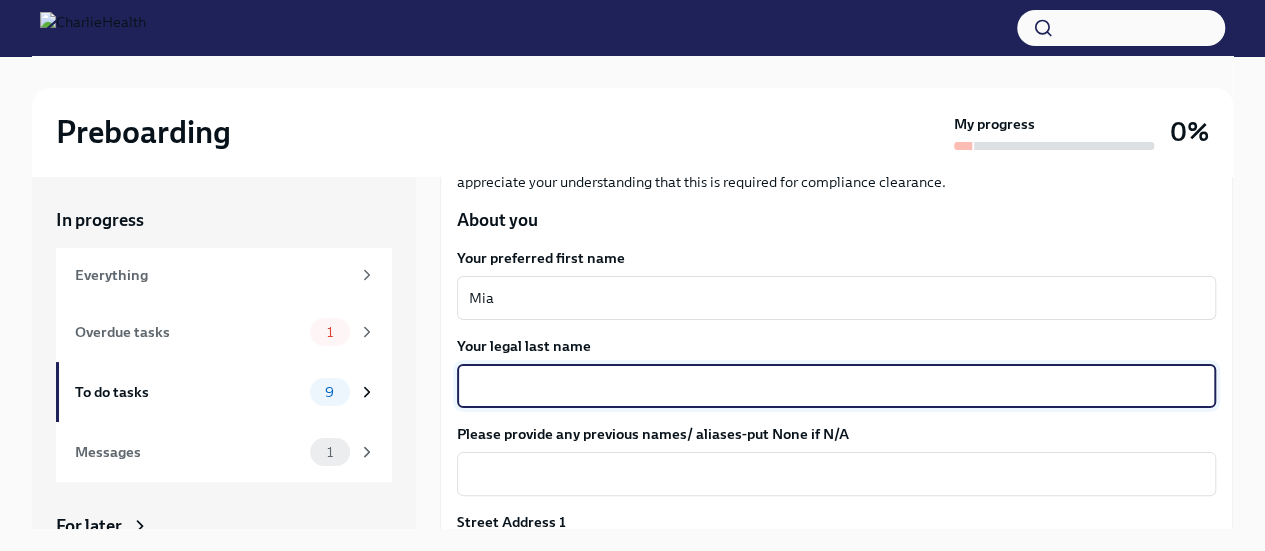 click on "Your legal last name" at bounding box center [836, 386] 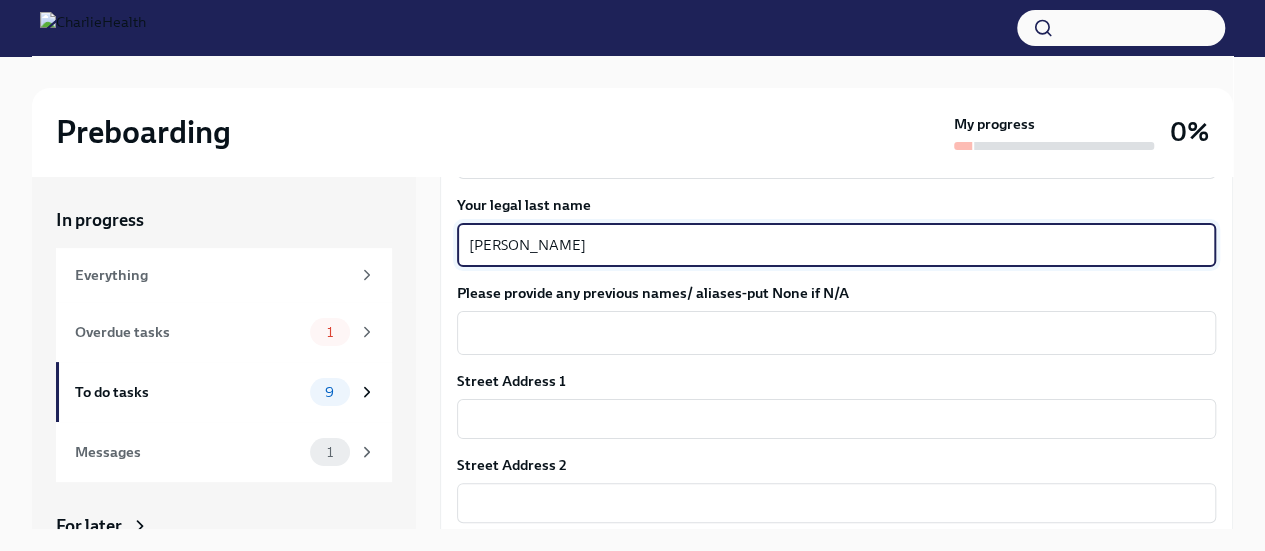 scroll, scrollTop: 377, scrollLeft: 0, axis: vertical 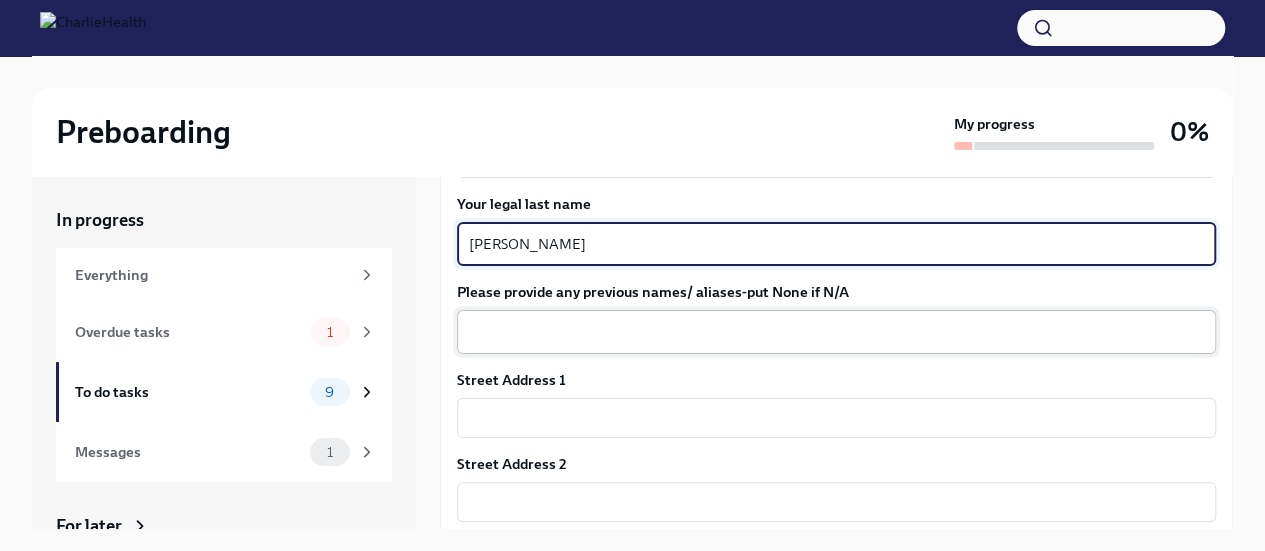 type on "[PERSON_NAME]" 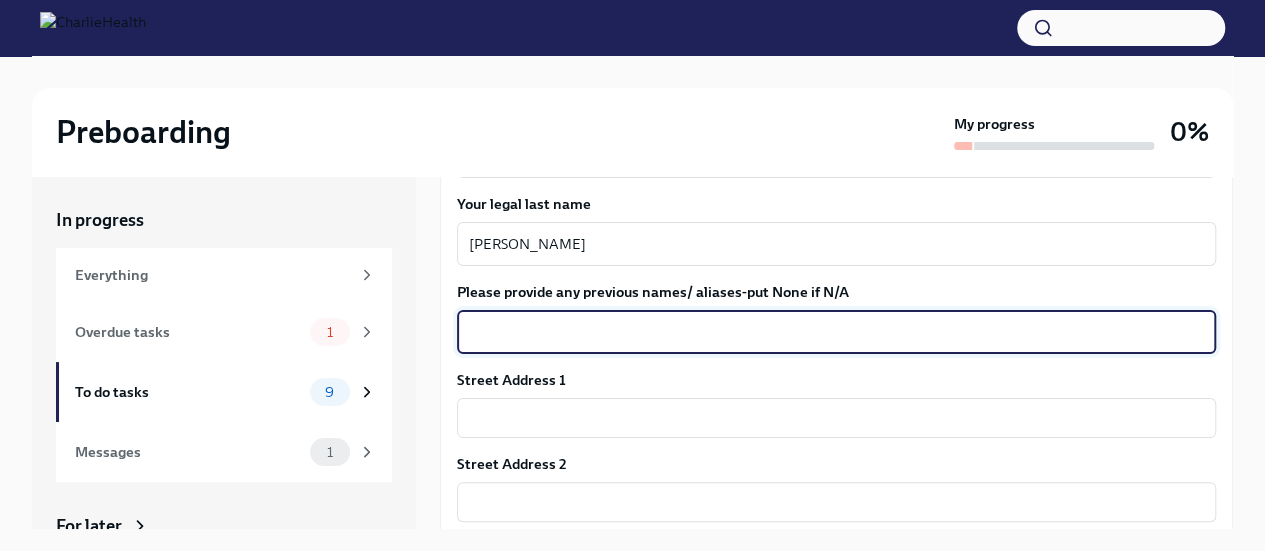 click on "Please provide any previous names/ aliases-put None if N/A" at bounding box center (836, 332) 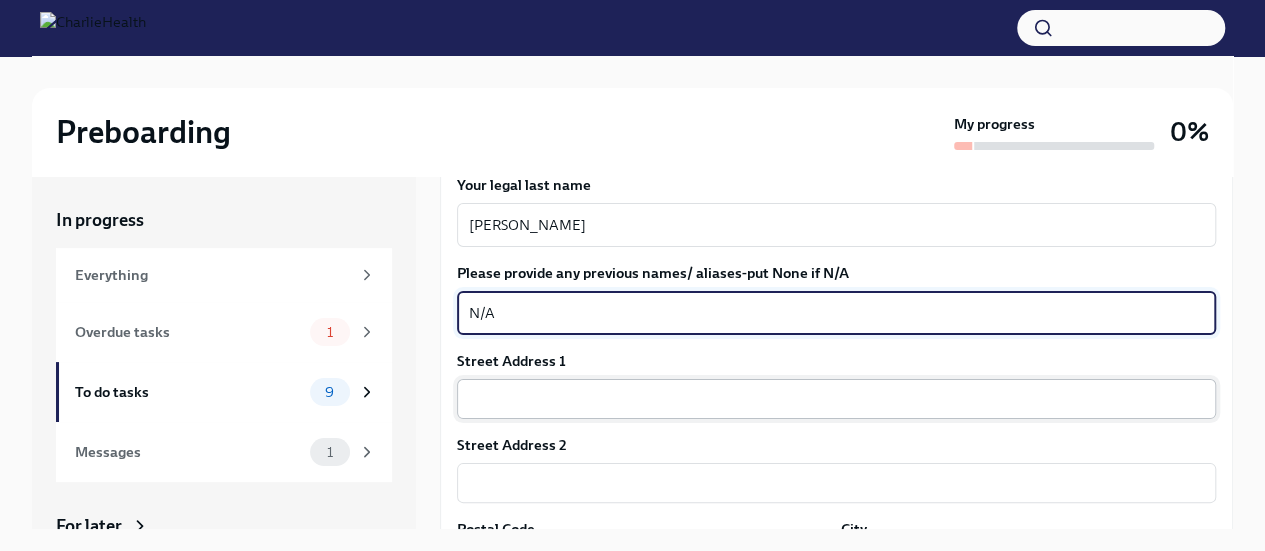 type on "N/A" 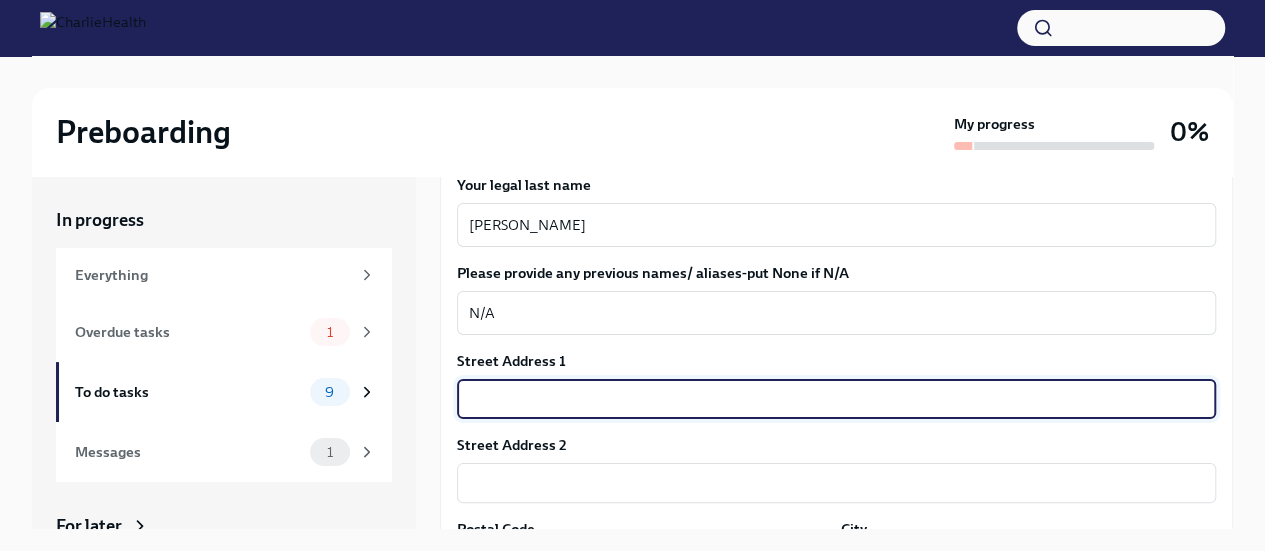 click at bounding box center [836, 399] 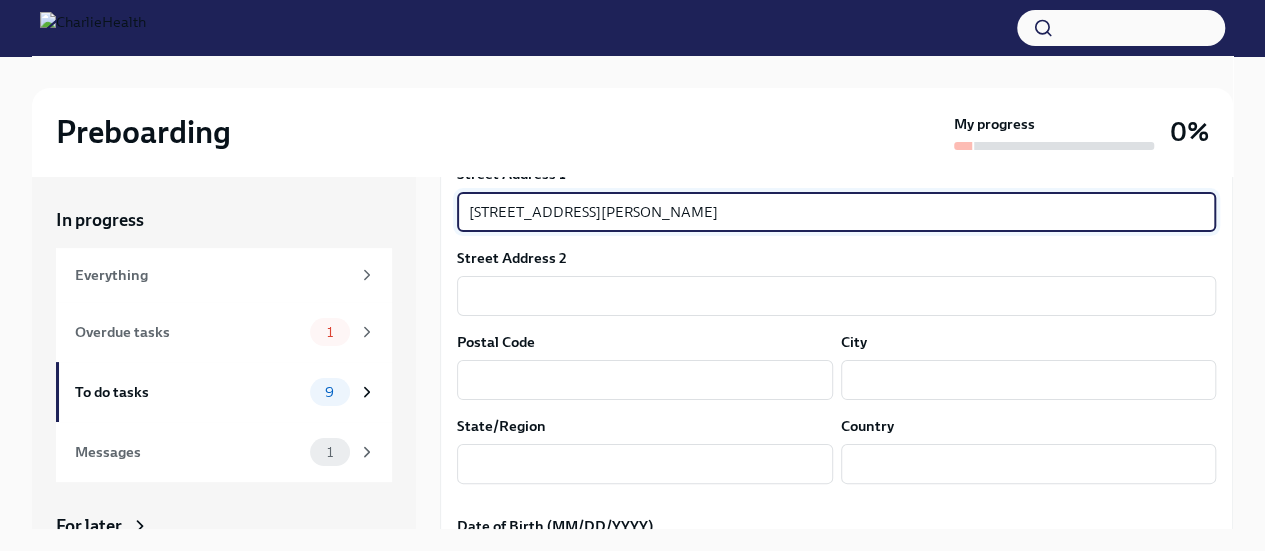 scroll, scrollTop: 591, scrollLeft: 0, axis: vertical 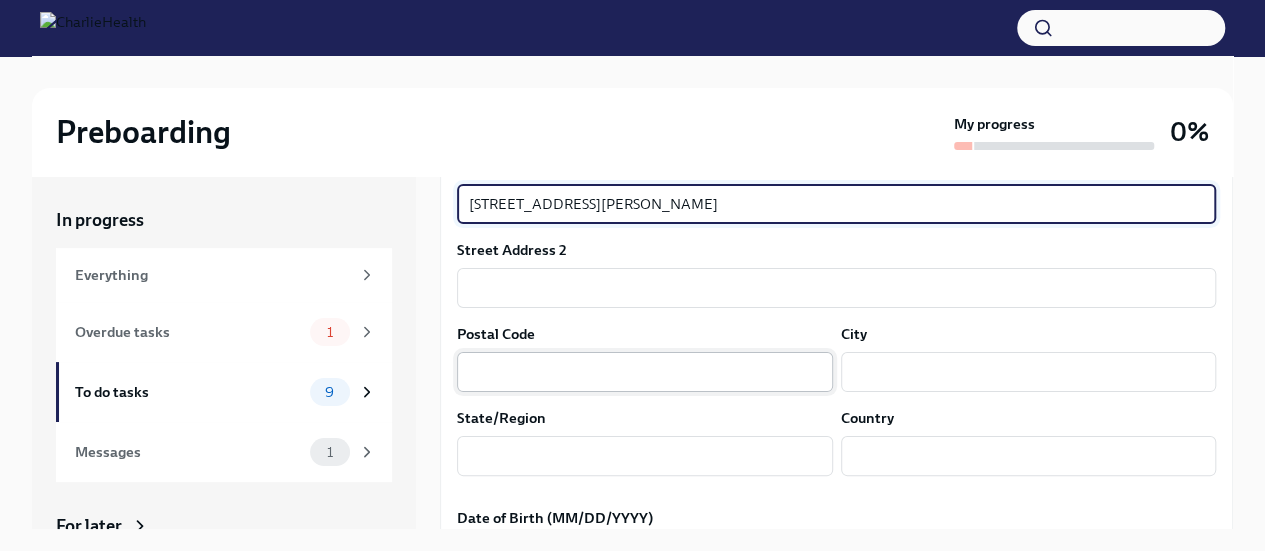 type on "[STREET_ADDRESS][PERSON_NAME]" 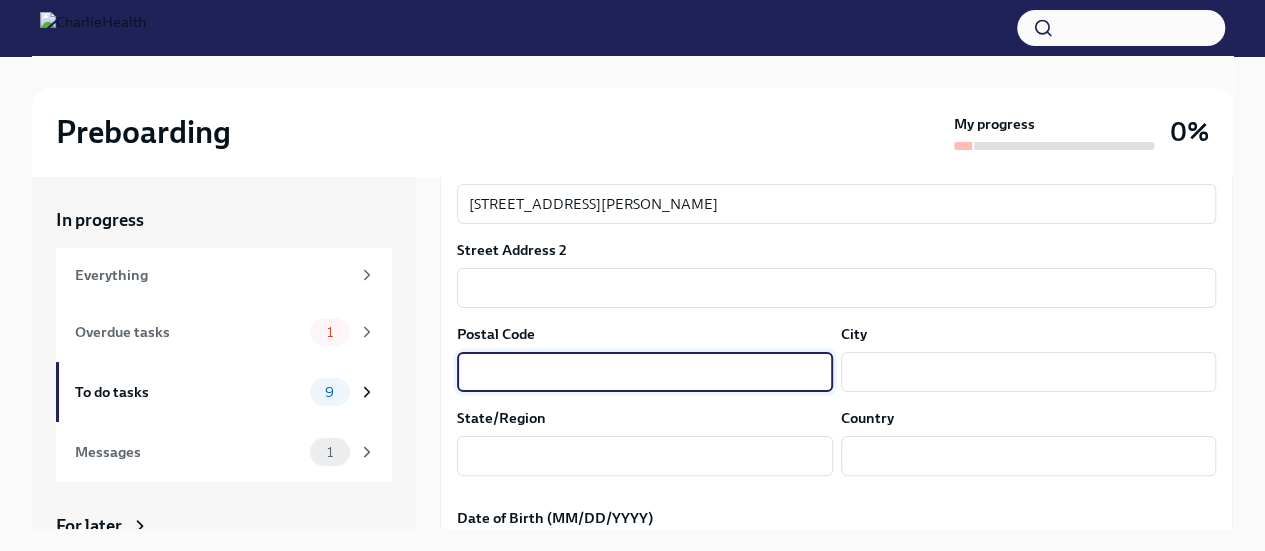 click at bounding box center (645, 372) 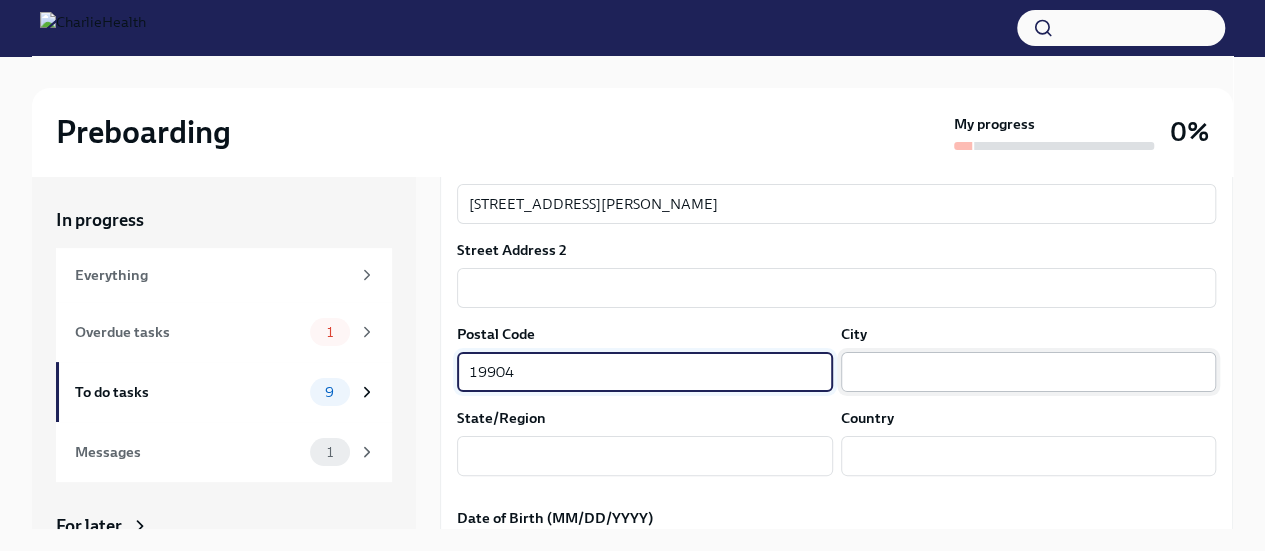 type on "19904" 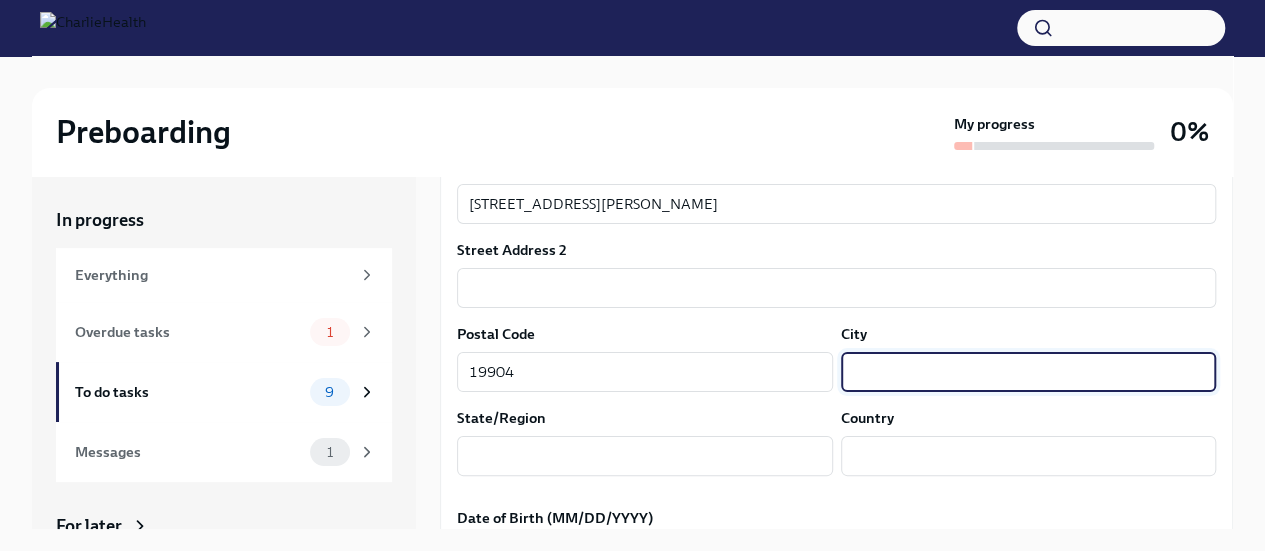 click at bounding box center [1029, 372] 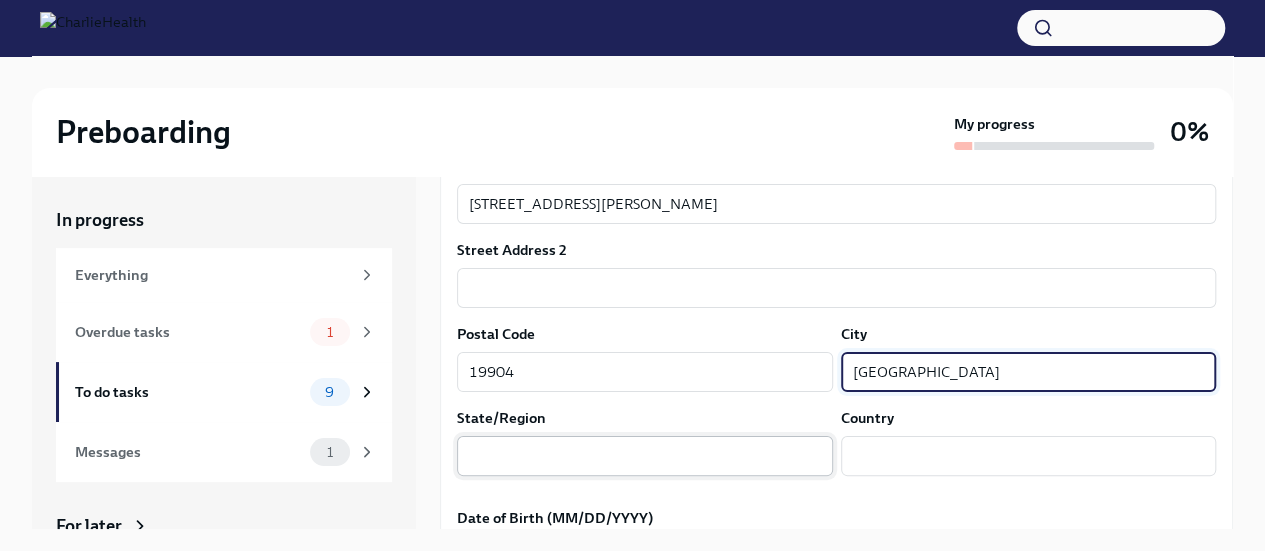 type on "[GEOGRAPHIC_DATA]" 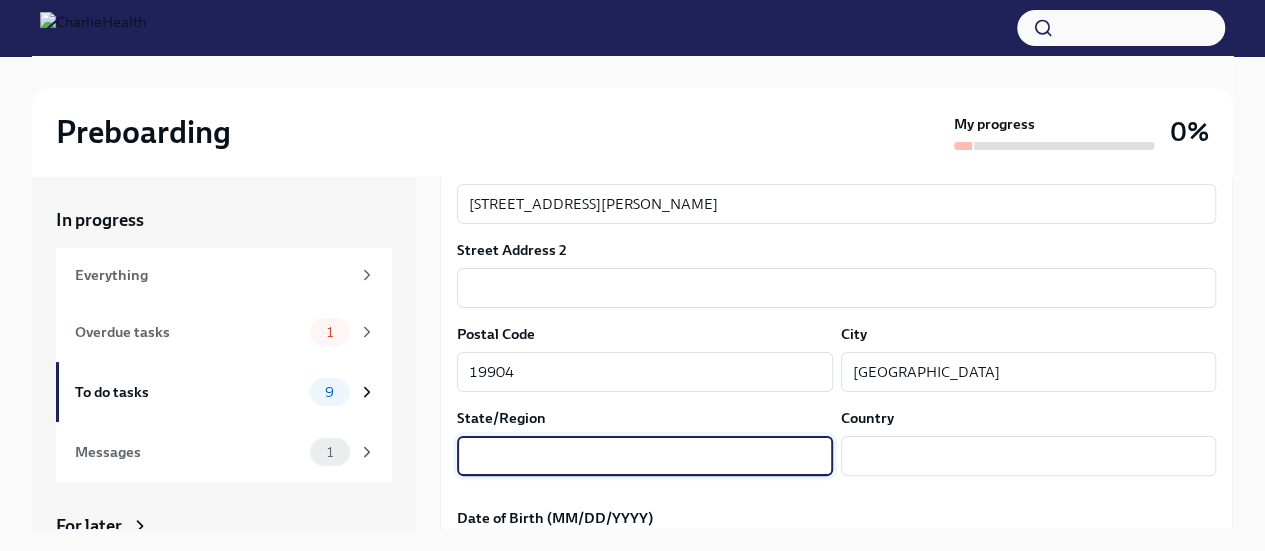 click at bounding box center (645, 456) 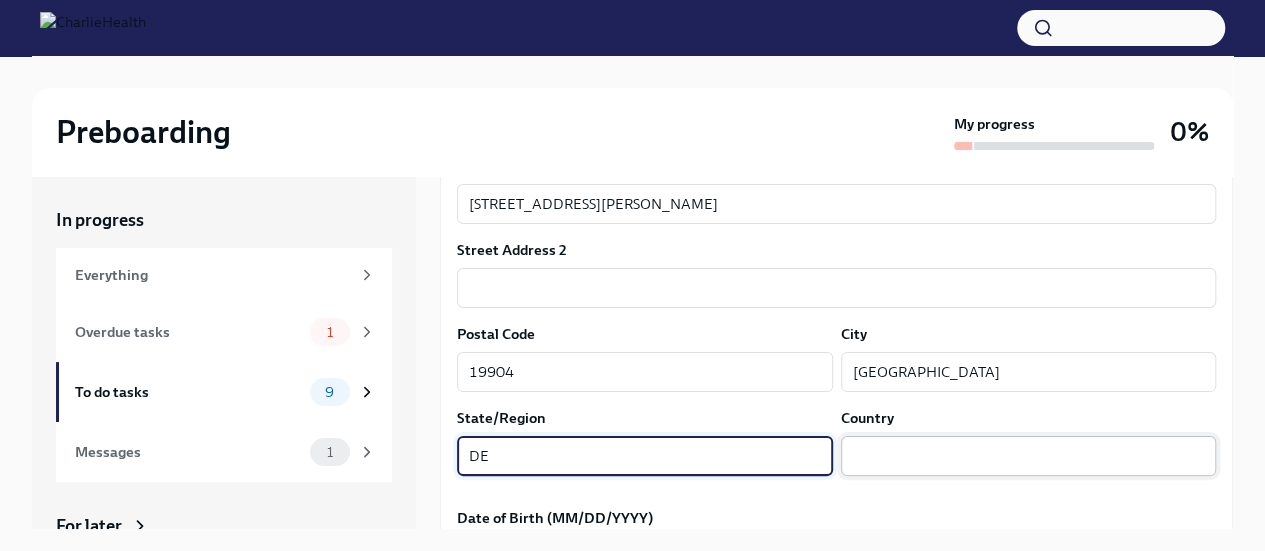 type on "DE" 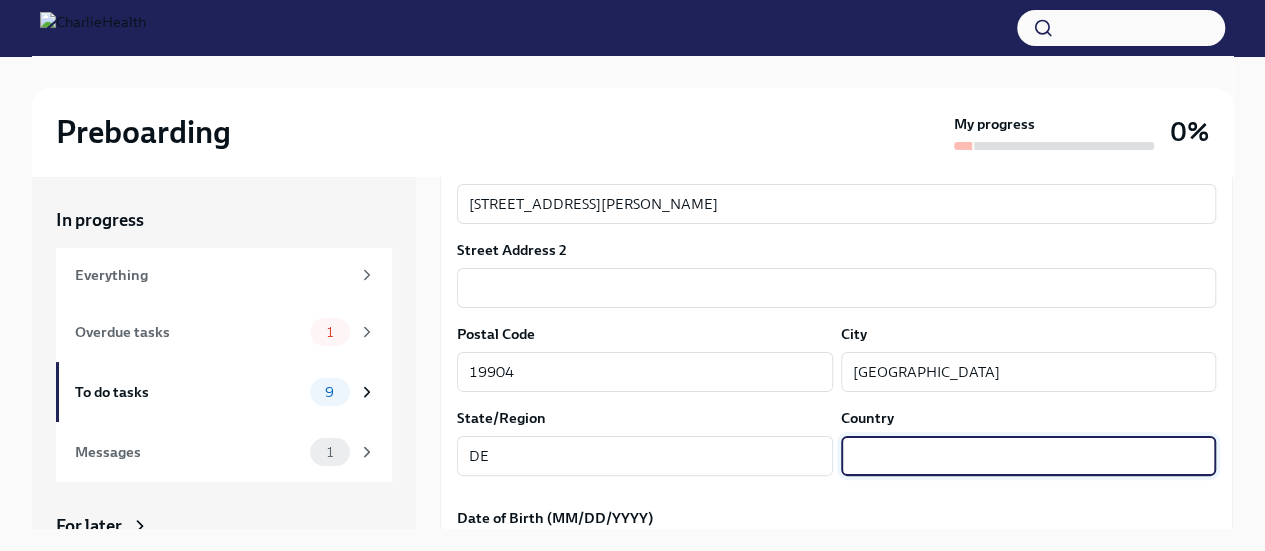click at bounding box center [1029, 456] 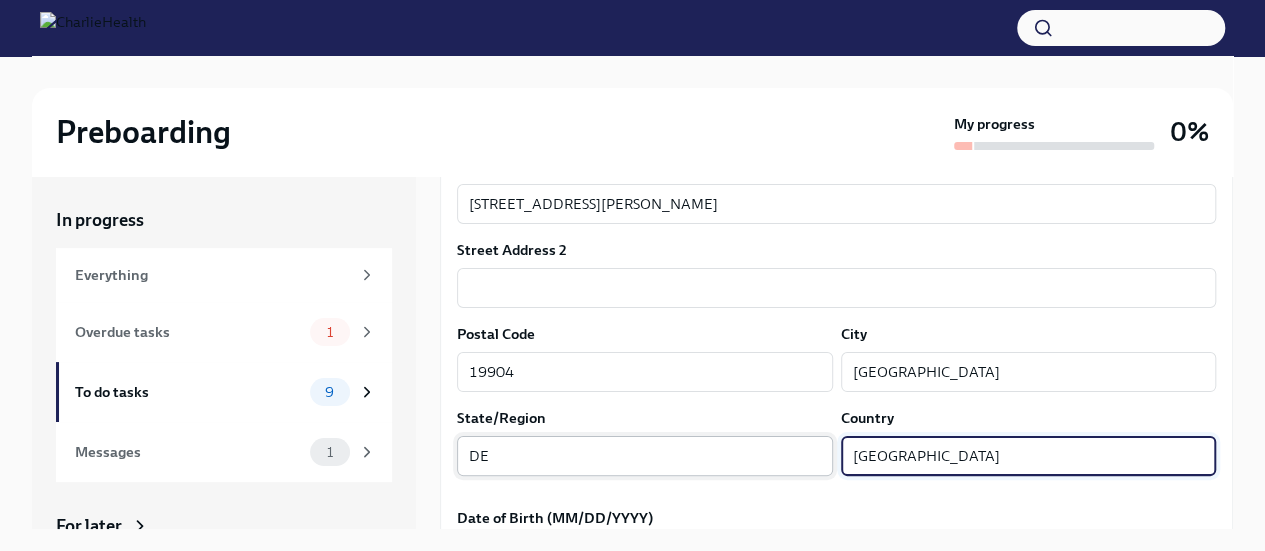 type on "[GEOGRAPHIC_DATA]" 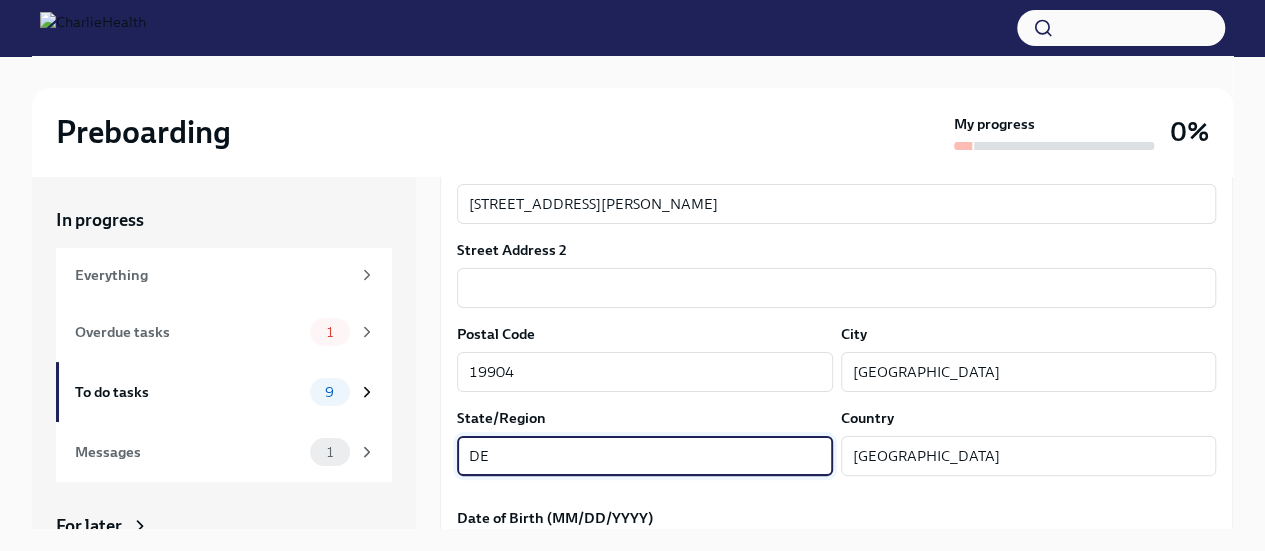 click on "DE" at bounding box center [645, 456] 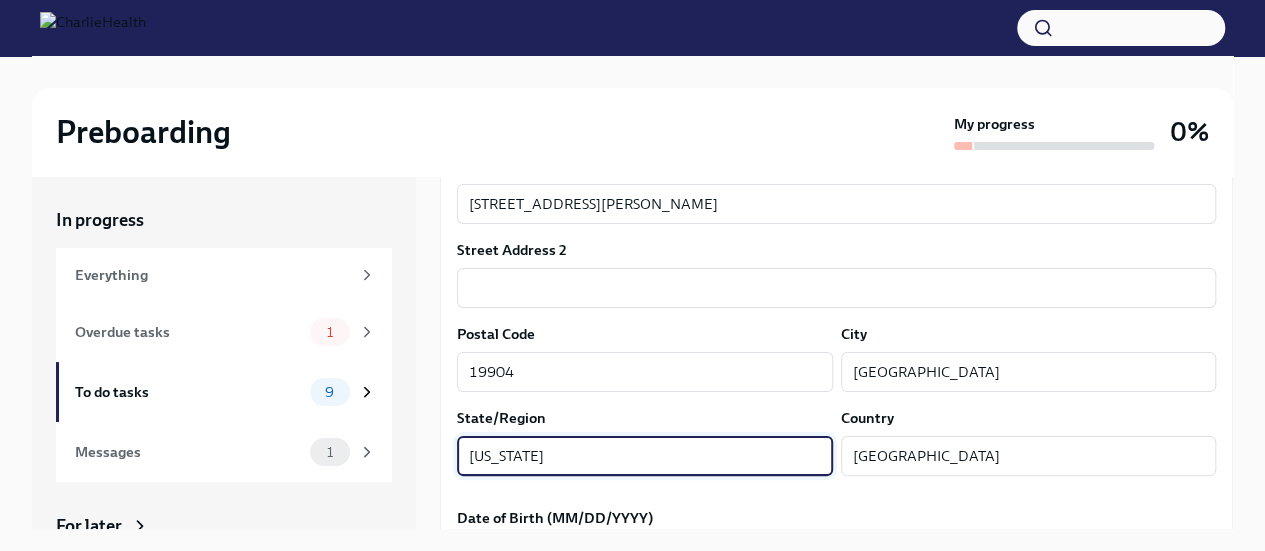 type on "[US_STATE]" 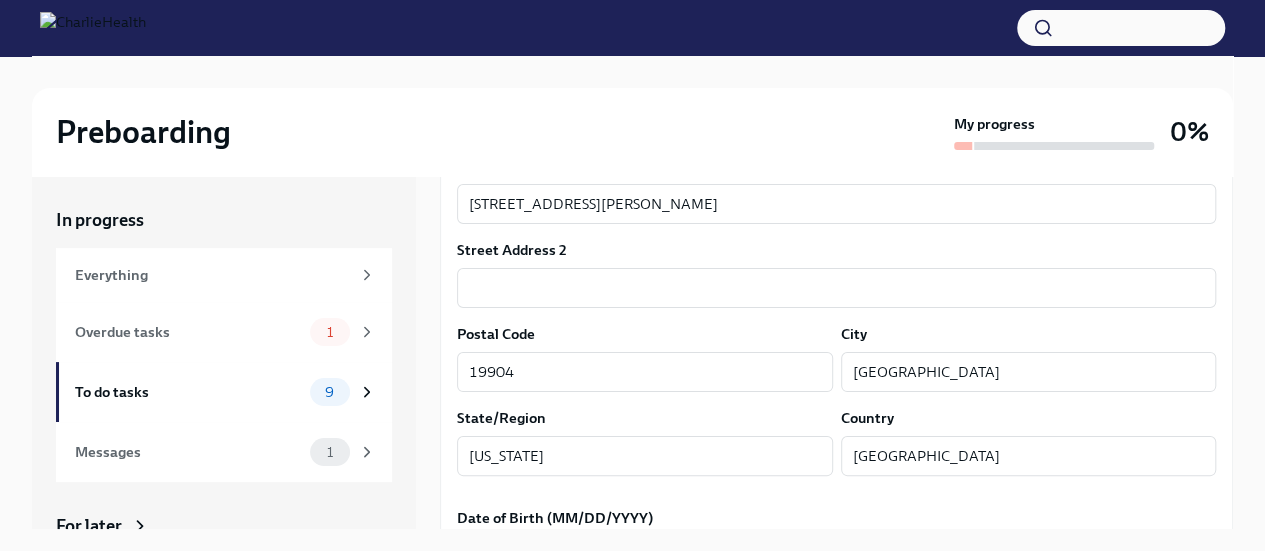 click on "Street Address 1 201 James Court Apt 202 ​ Street Address 2 ​ Postal Code 19904 ​ City Dover ​ State/Region Delaware ​ Country United States ​" at bounding box center (836, 324) 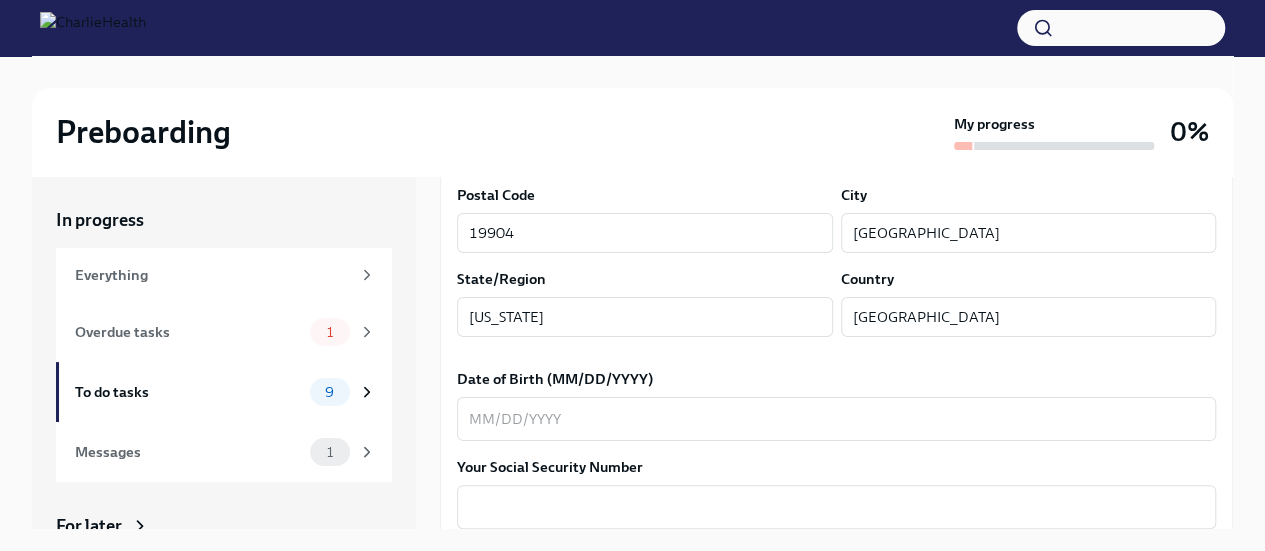 scroll, scrollTop: 737, scrollLeft: 0, axis: vertical 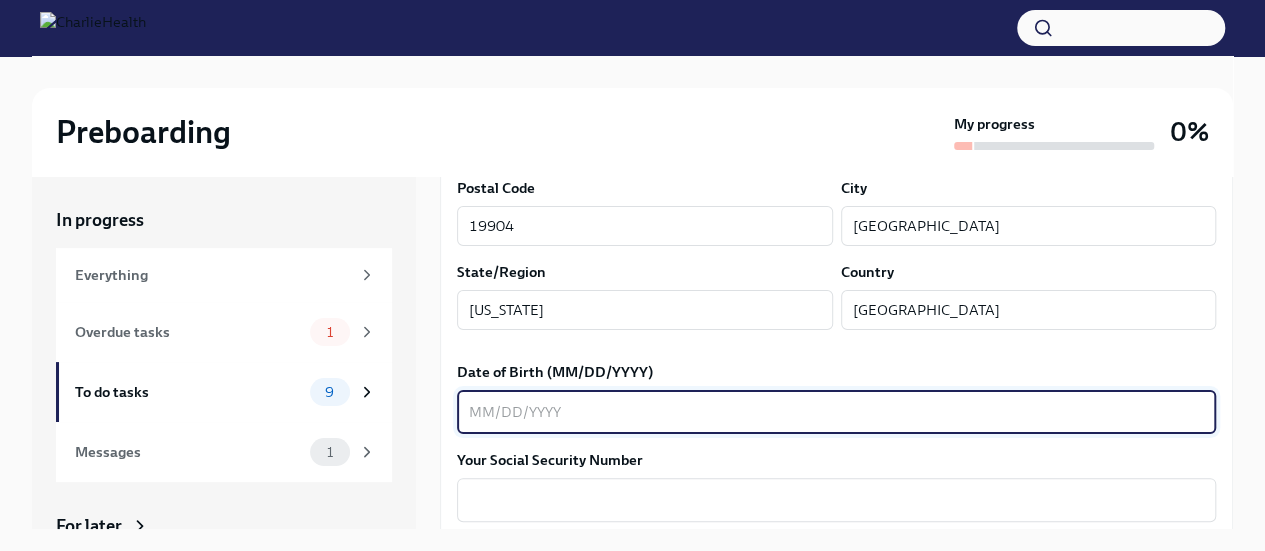 click on "Date of Birth (MM/DD/YYYY)" at bounding box center [836, 412] 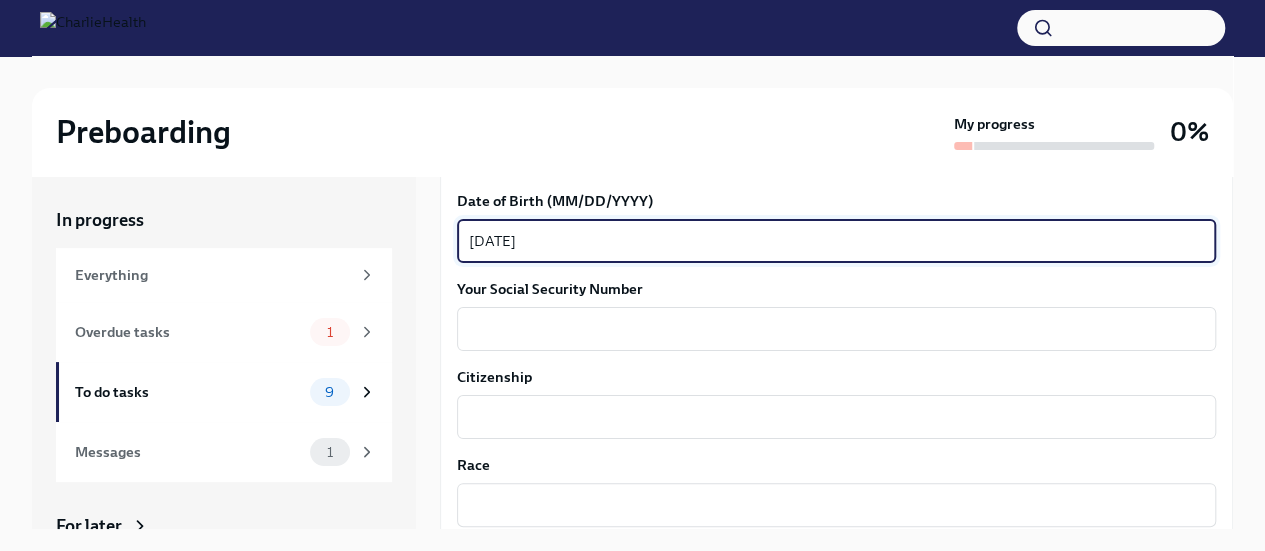 scroll, scrollTop: 899, scrollLeft: 0, axis: vertical 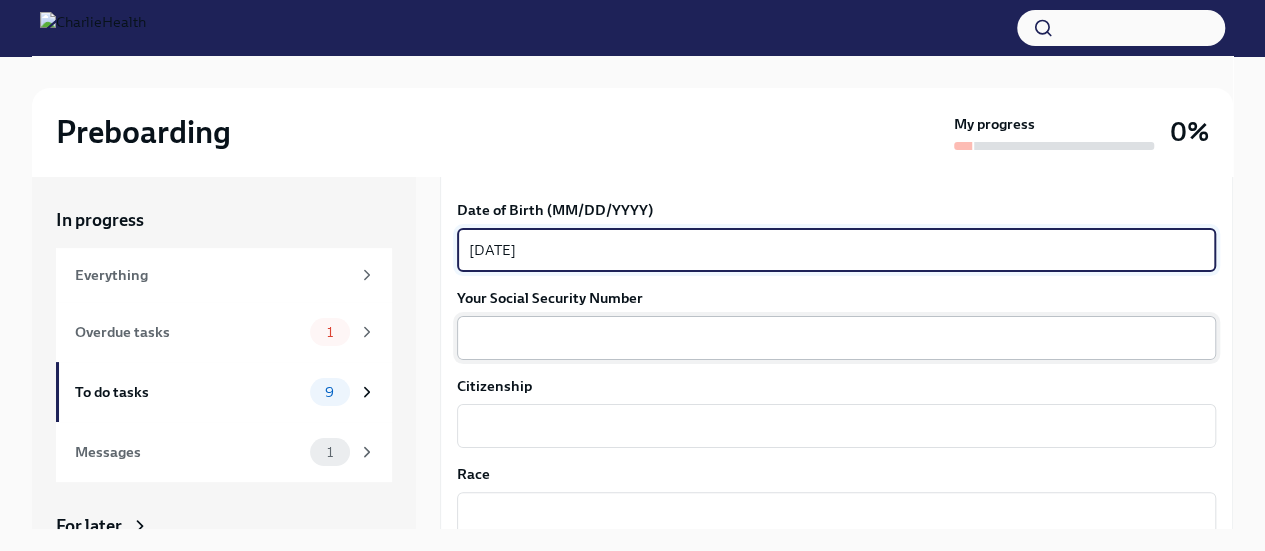 type on "[DATE]" 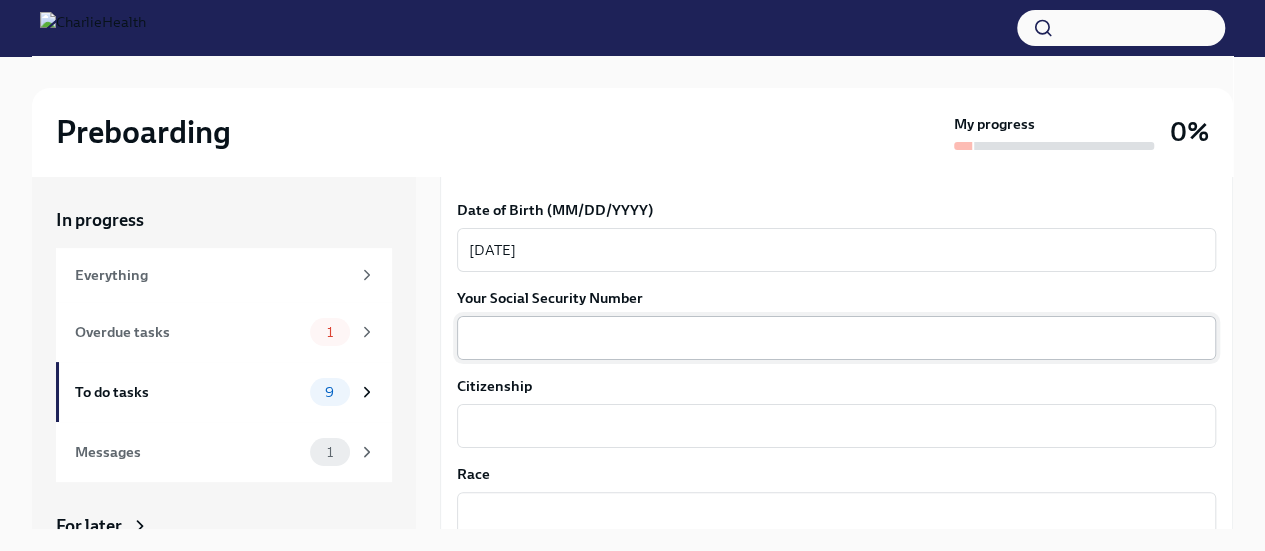 click on "x ​" at bounding box center (836, 338) 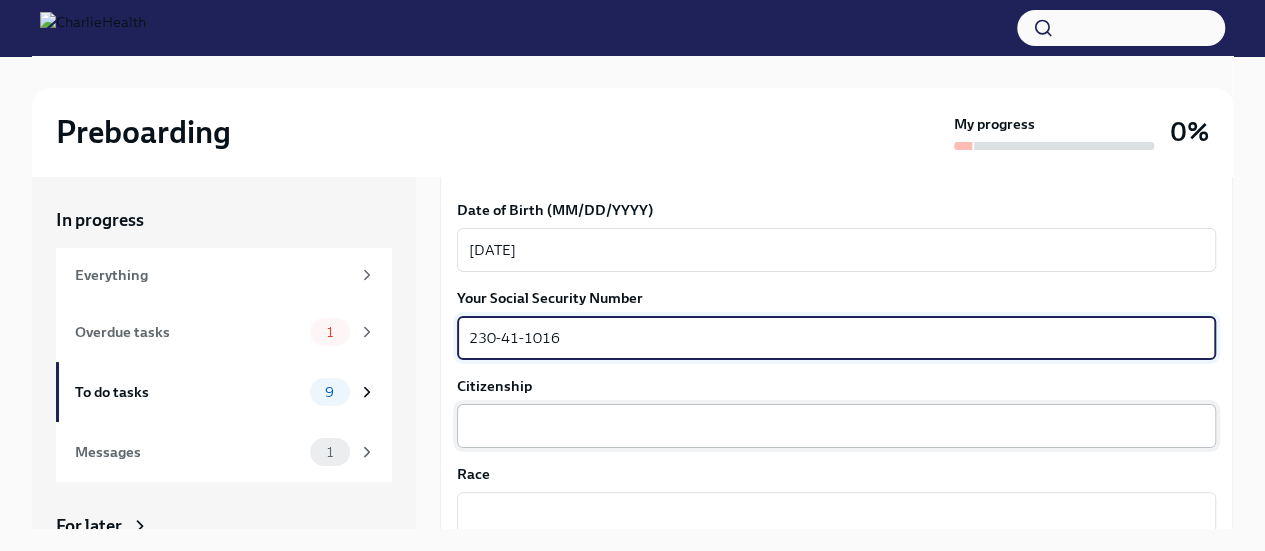 type on "230-41-1016" 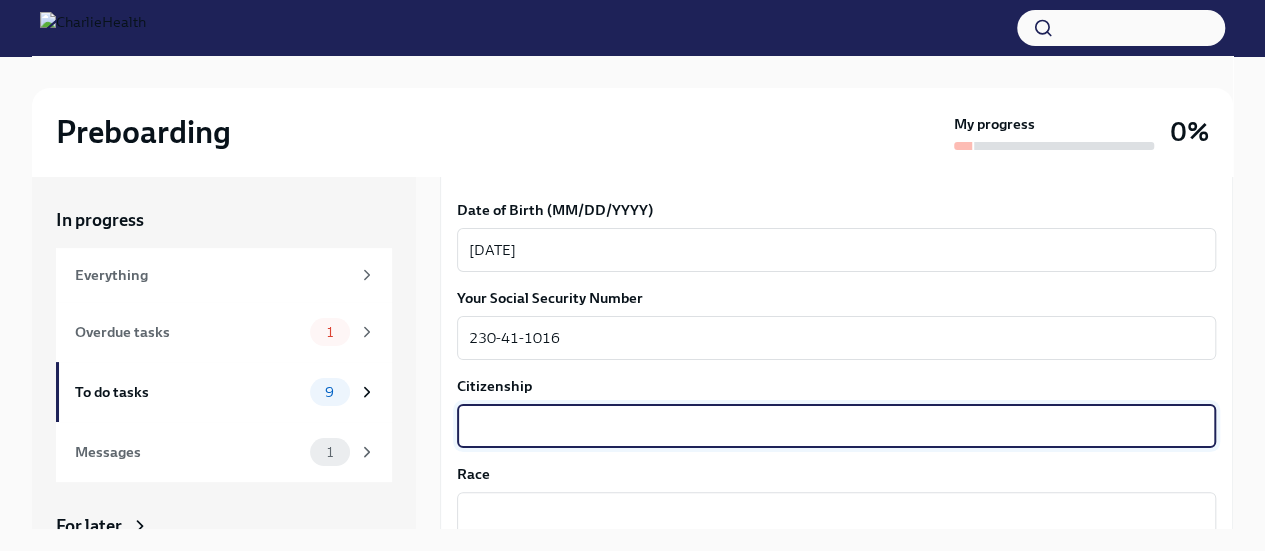 click on "Citizenship" at bounding box center [836, 426] 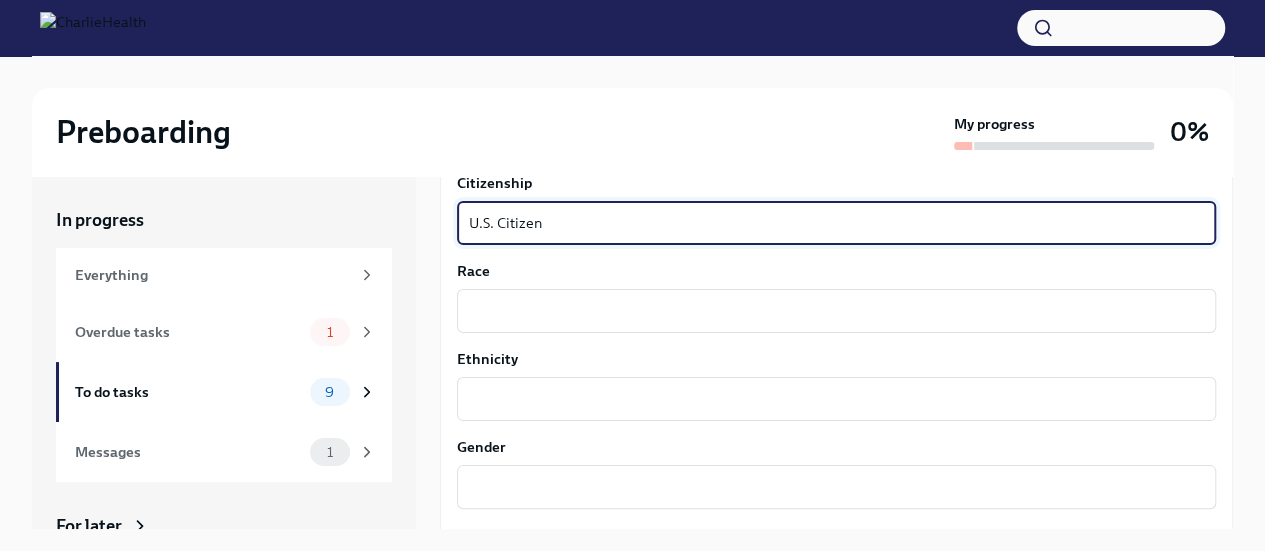 scroll, scrollTop: 1103, scrollLeft: 0, axis: vertical 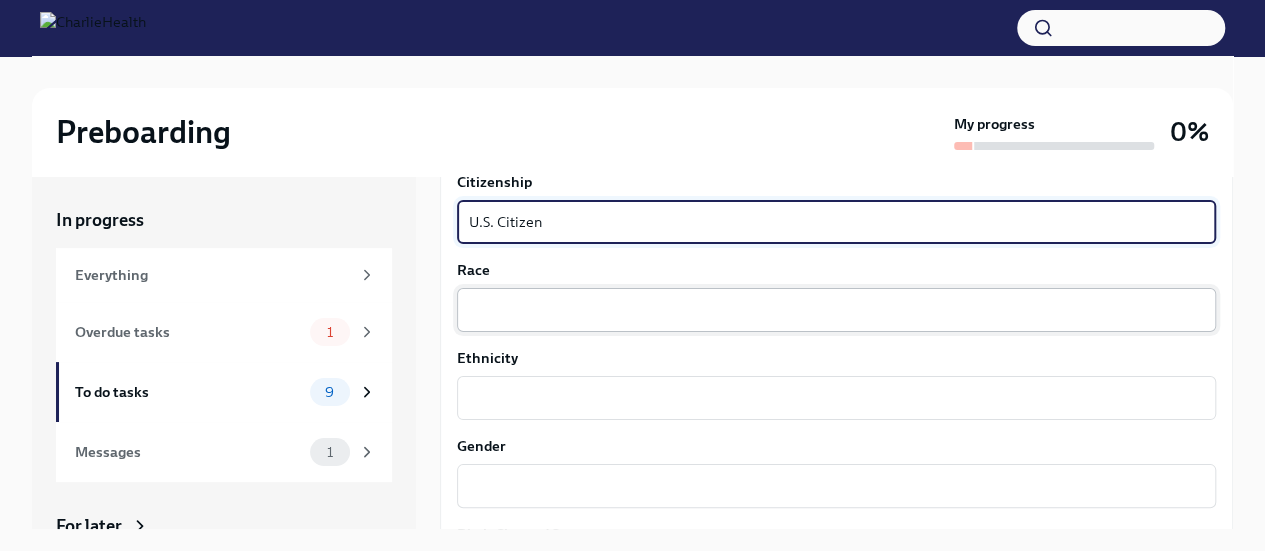 type on "U.S. Citizen" 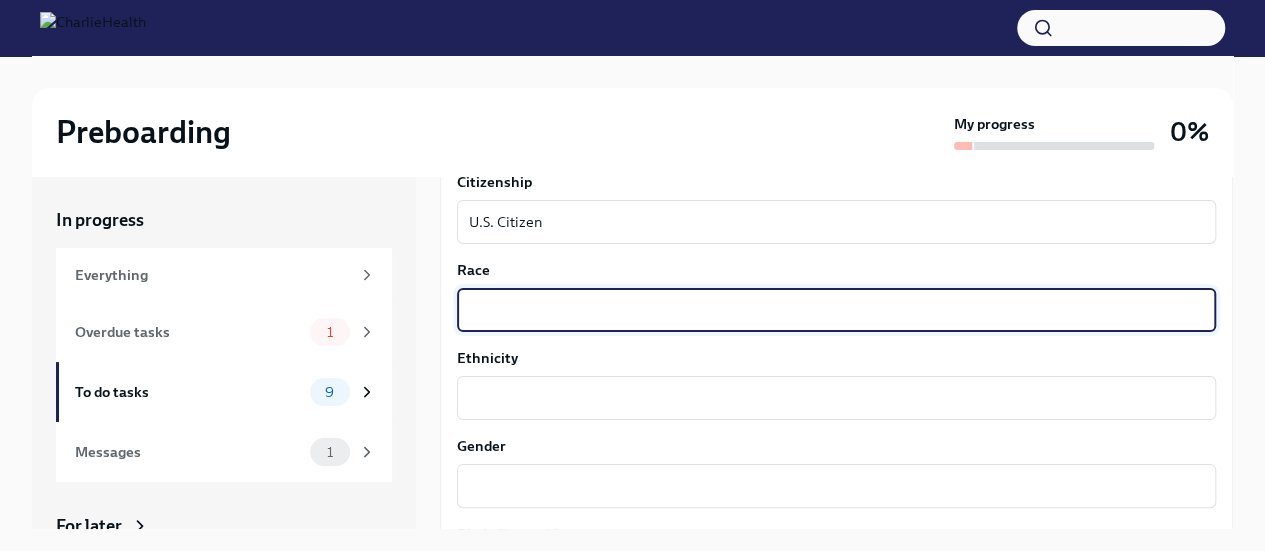 click on "Race" at bounding box center (836, 310) 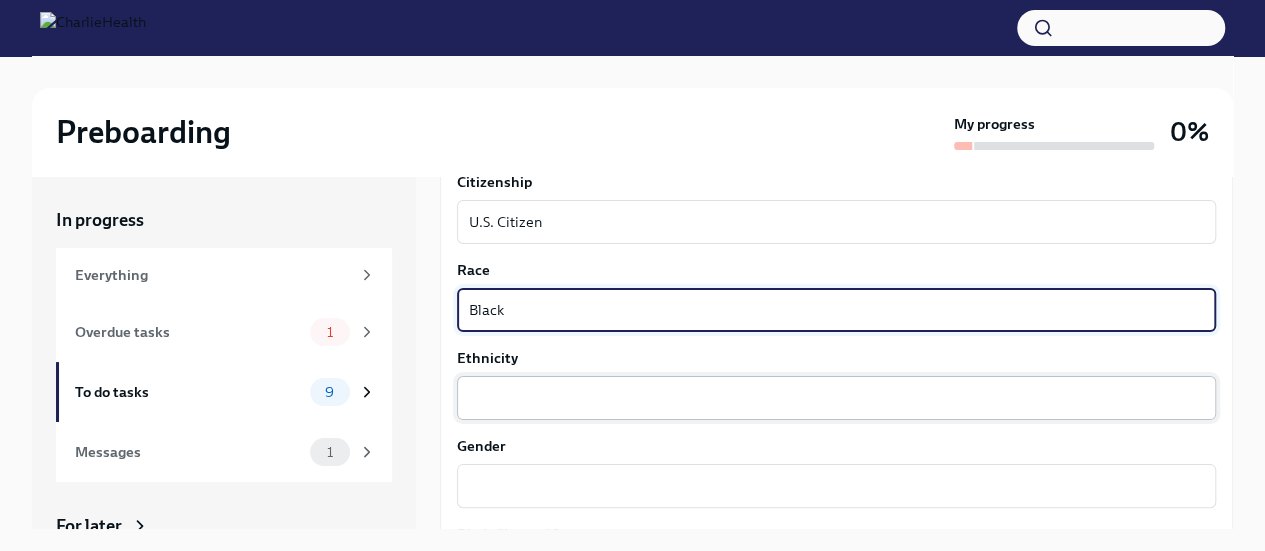 type on "Black" 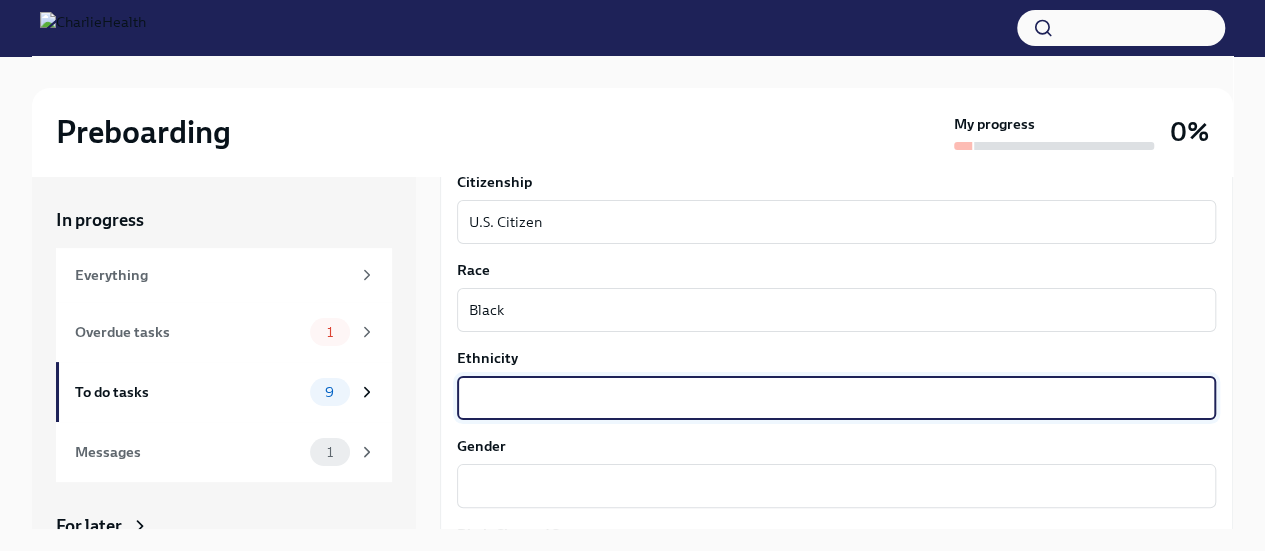 click on "Ethnicity" at bounding box center (836, 398) 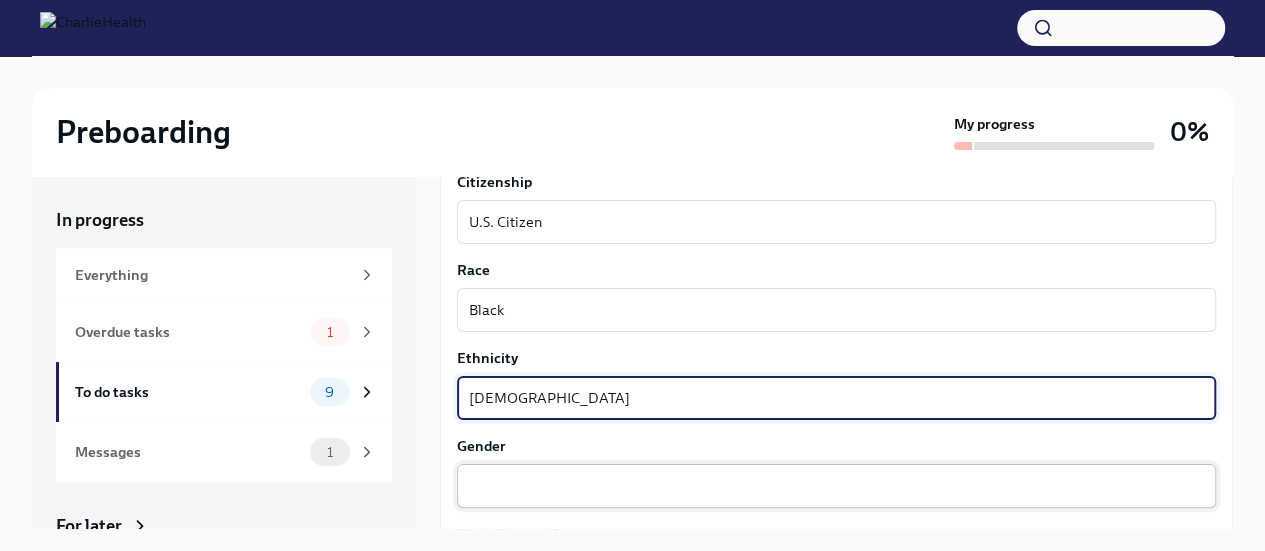 type on "[DEMOGRAPHIC_DATA]" 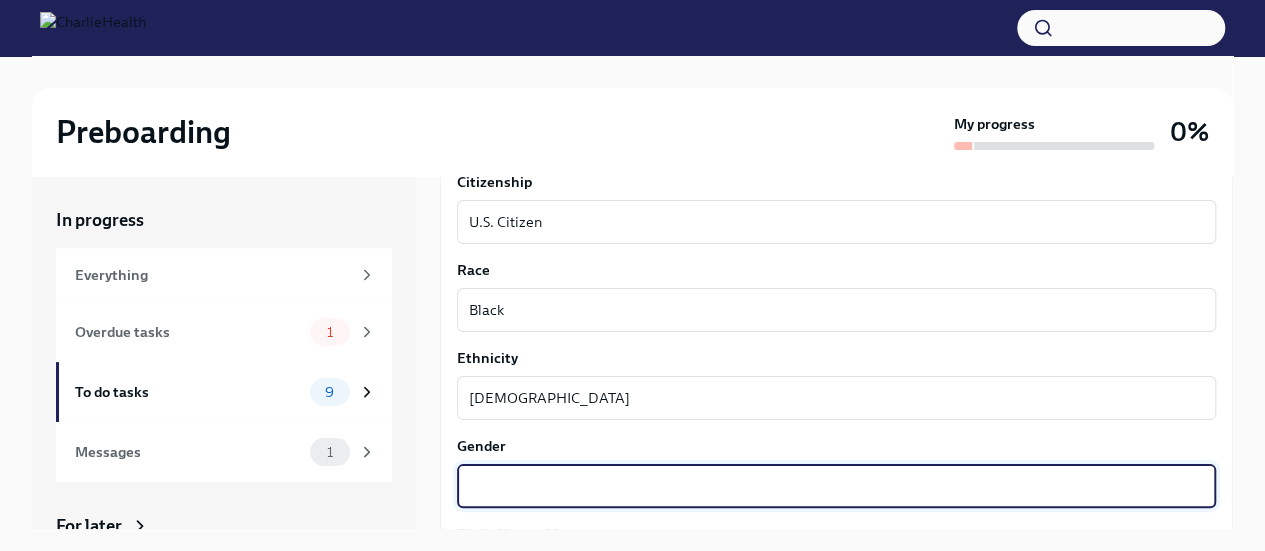 click on "Gender" at bounding box center (836, 486) 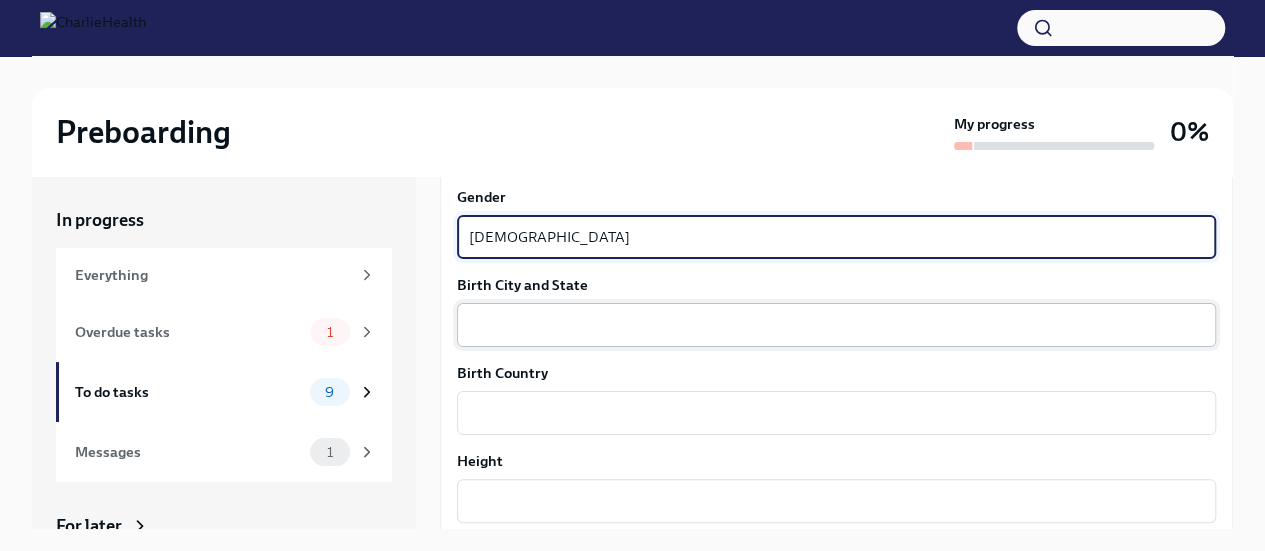 scroll, scrollTop: 1353, scrollLeft: 0, axis: vertical 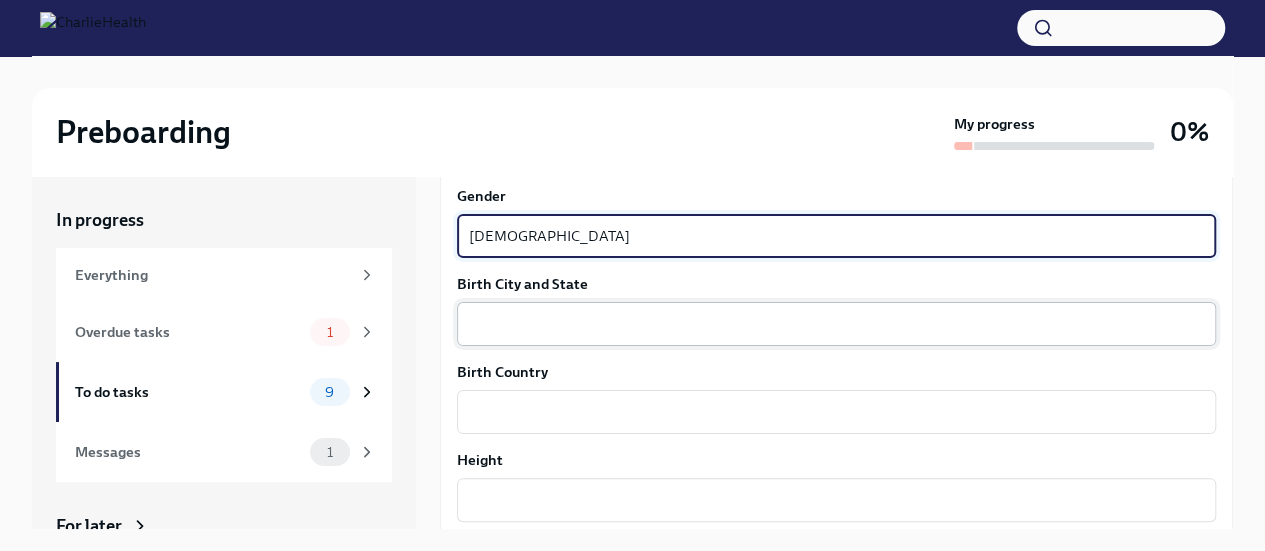 type on "[DEMOGRAPHIC_DATA]" 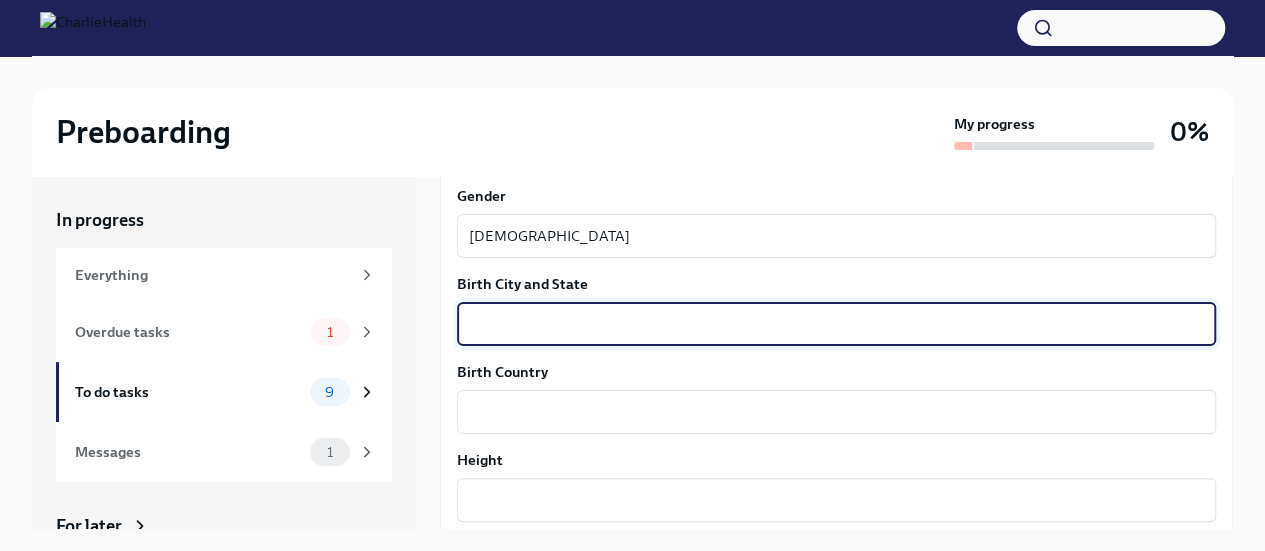click on "Birth City and State" at bounding box center (836, 324) 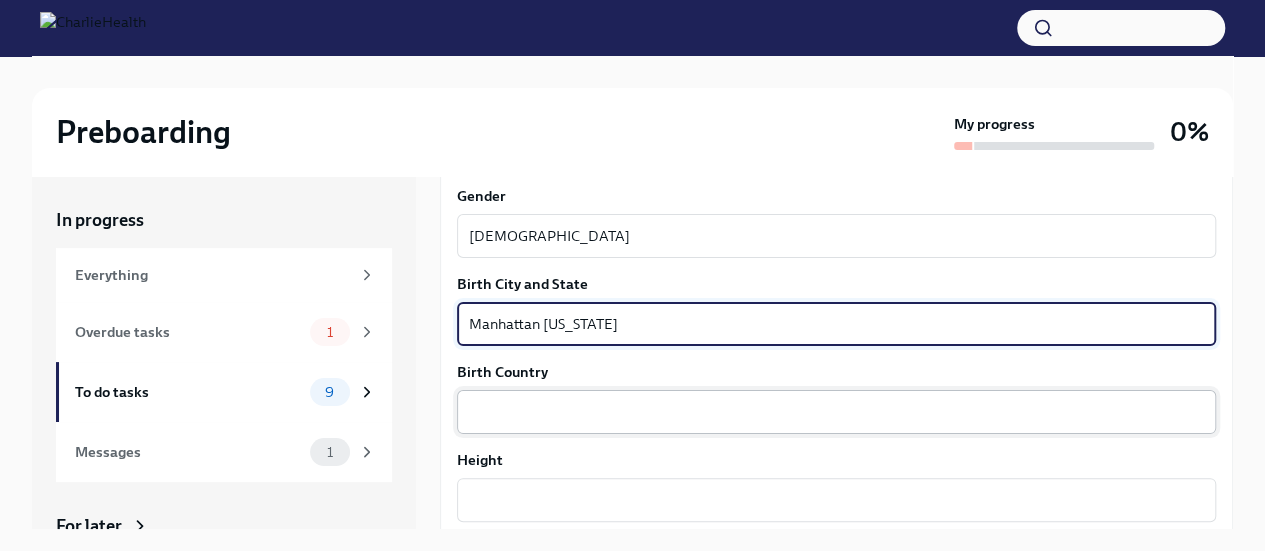 type on "Manhattan Kansas" 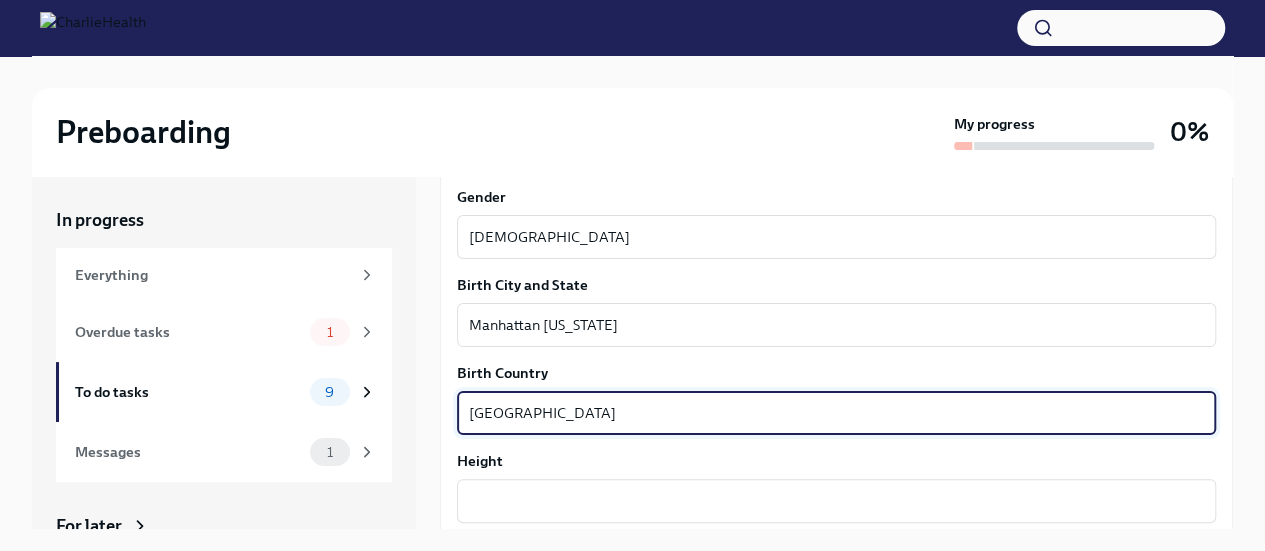 scroll, scrollTop: 1353, scrollLeft: 0, axis: vertical 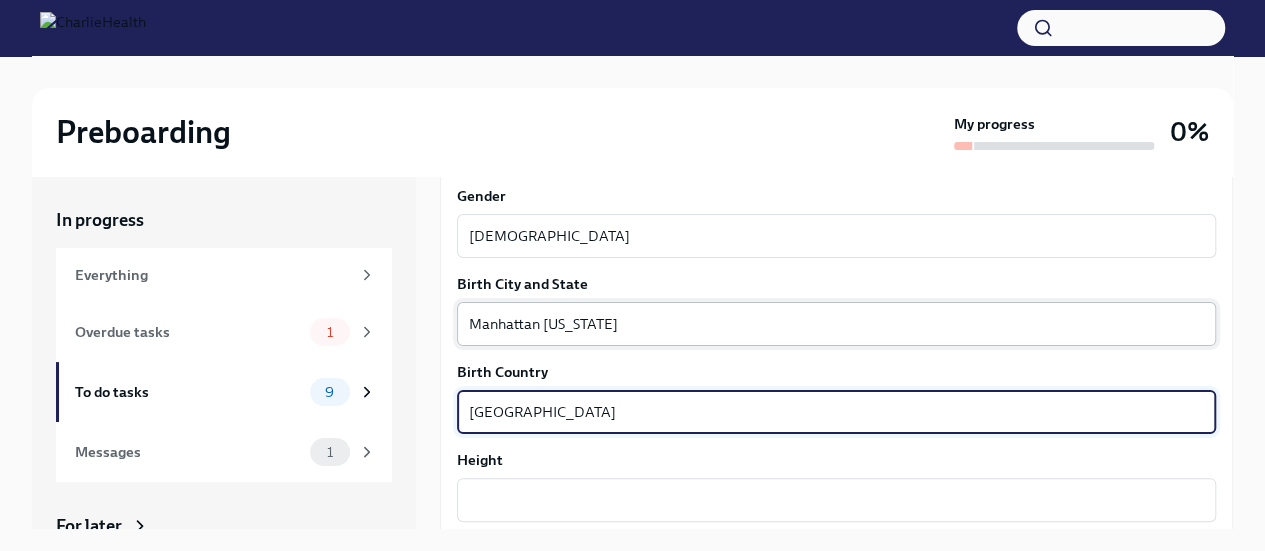 type on "[GEOGRAPHIC_DATA]" 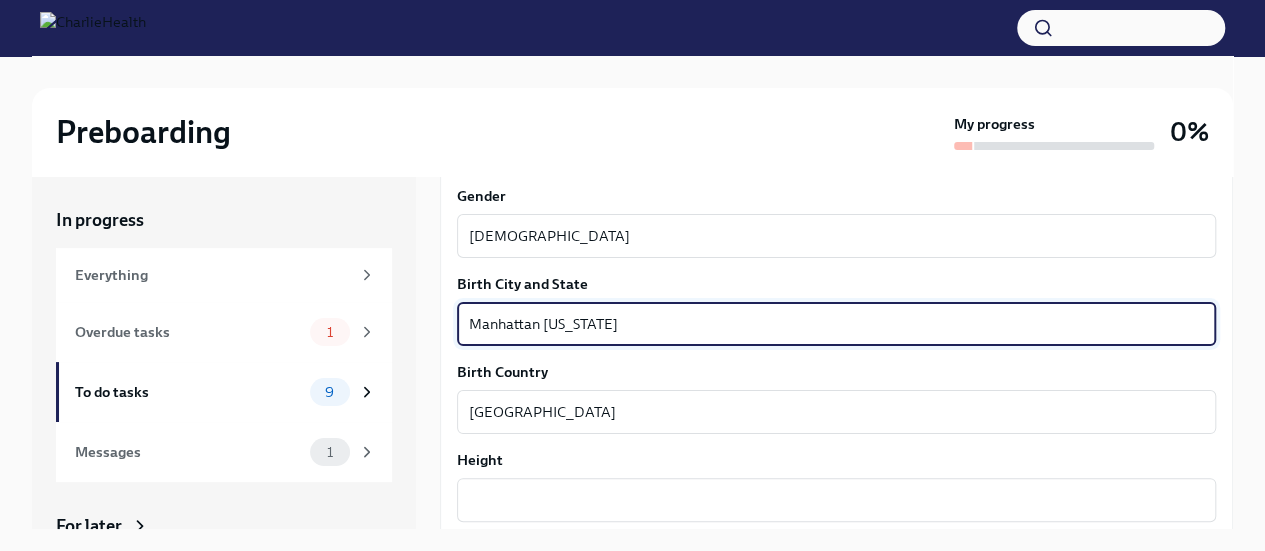 click on "Manhattan Kansas" at bounding box center (836, 324) 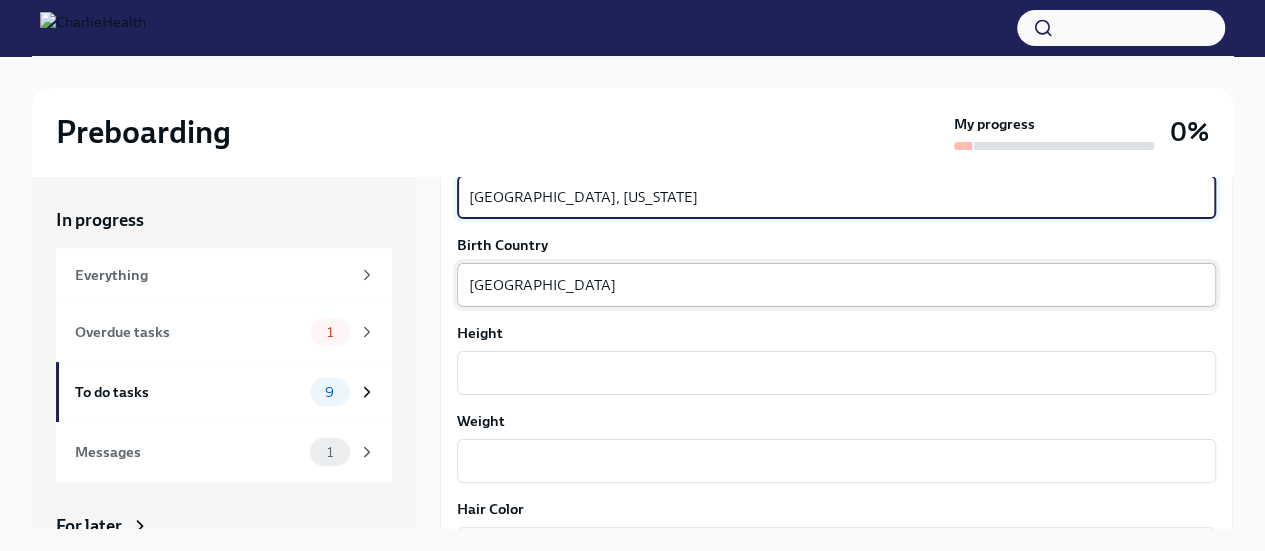 scroll, scrollTop: 1489, scrollLeft: 0, axis: vertical 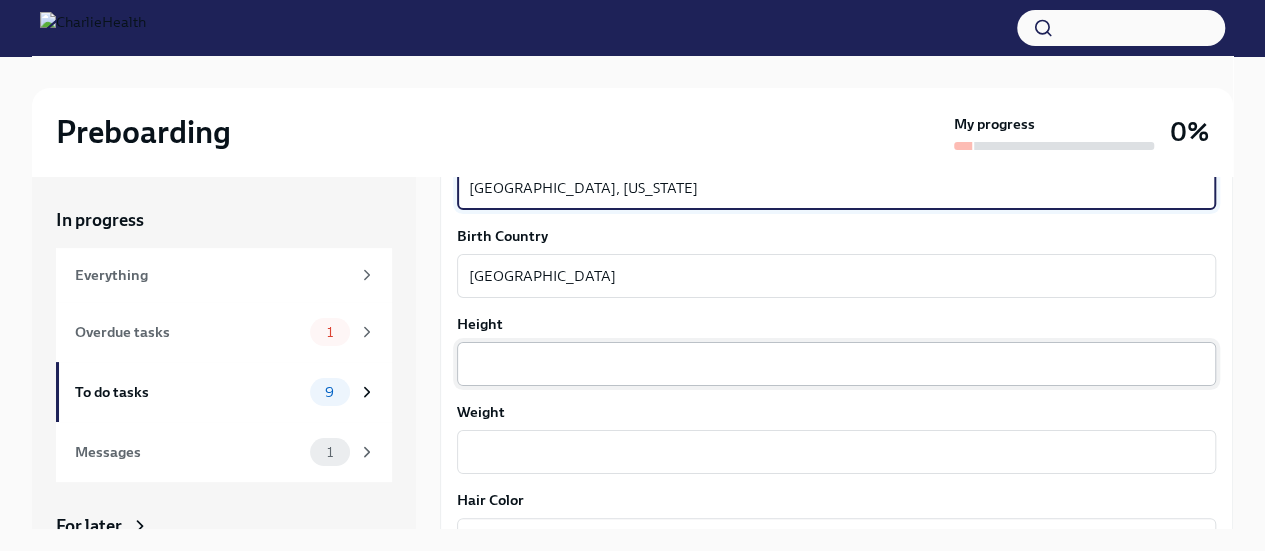 type on "[GEOGRAPHIC_DATA], [US_STATE]" 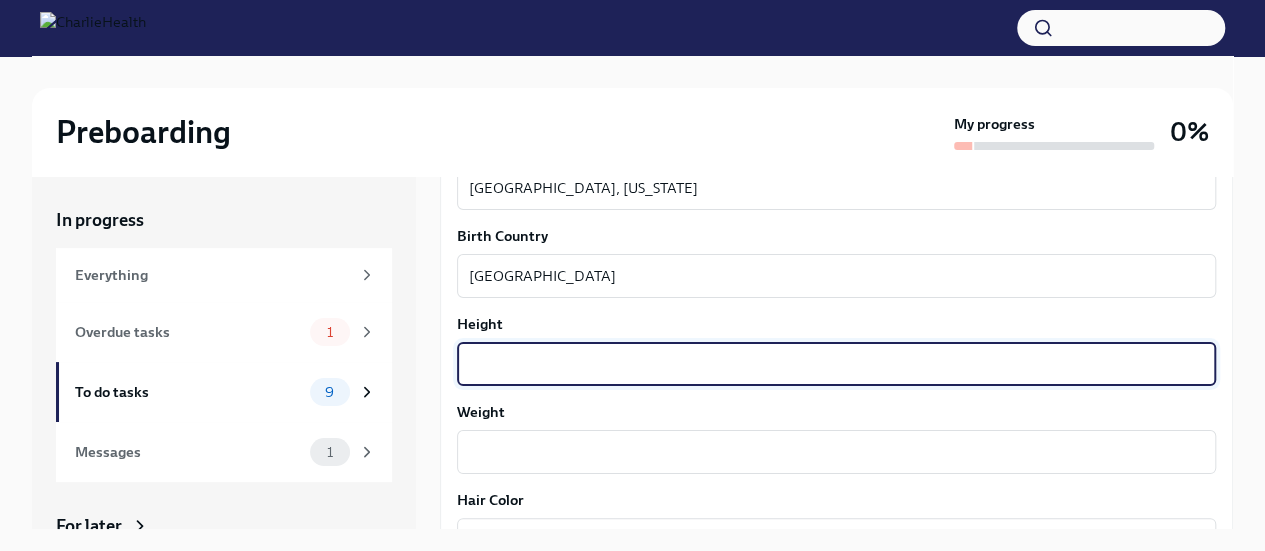 click on "Height" at bounding box center [836, 364] 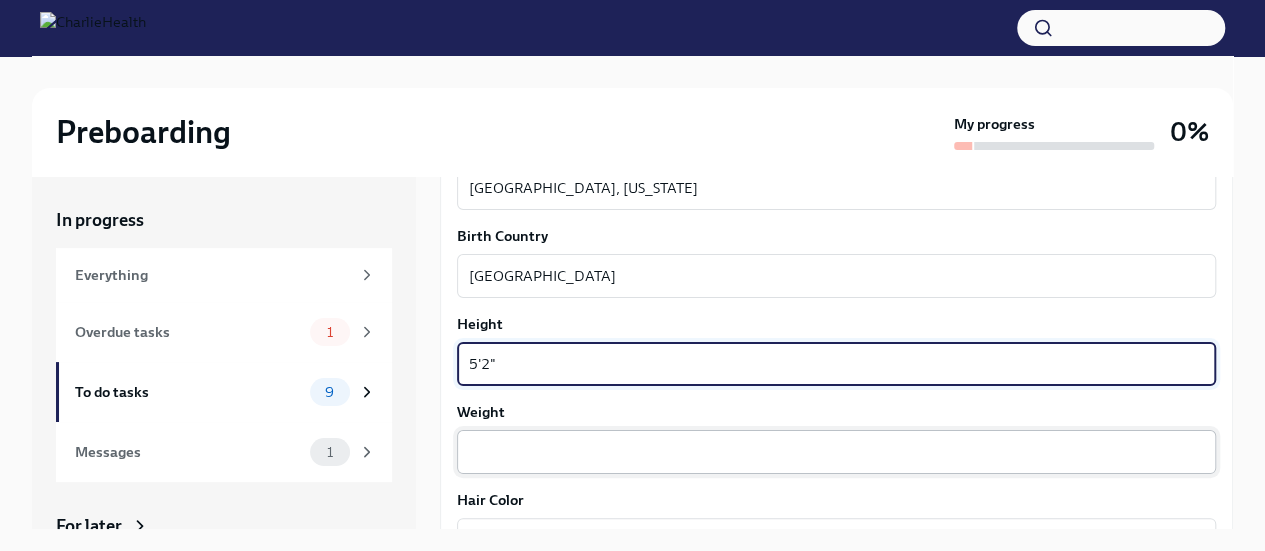 type on "5'2"" 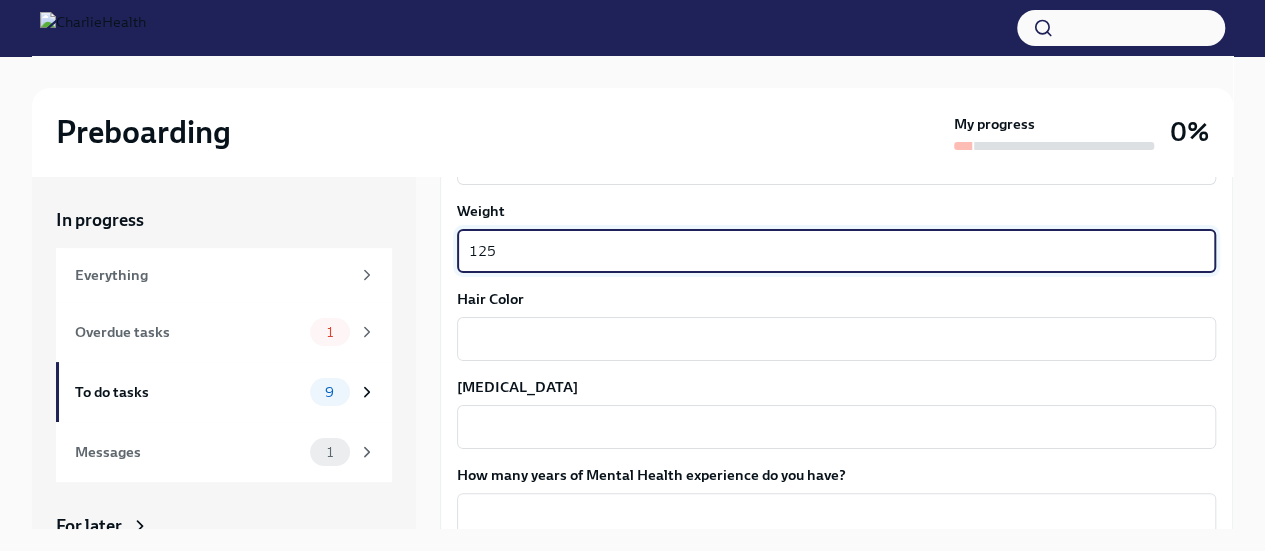 scroll, scrollTop: 1693, scrollLeft: 0, axis: vertical 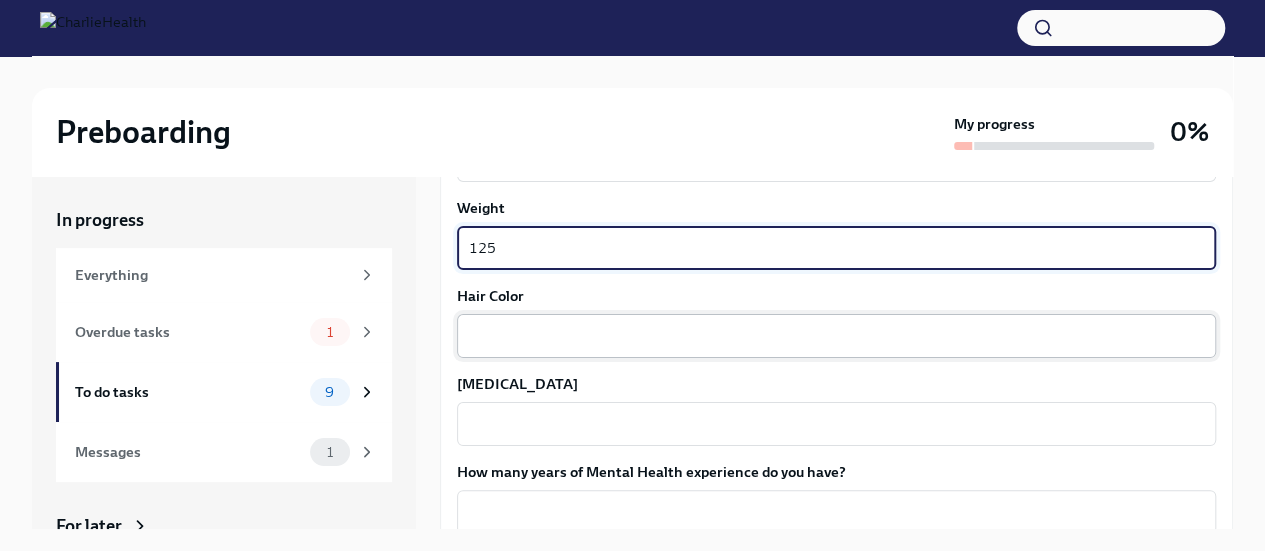 type on "125" 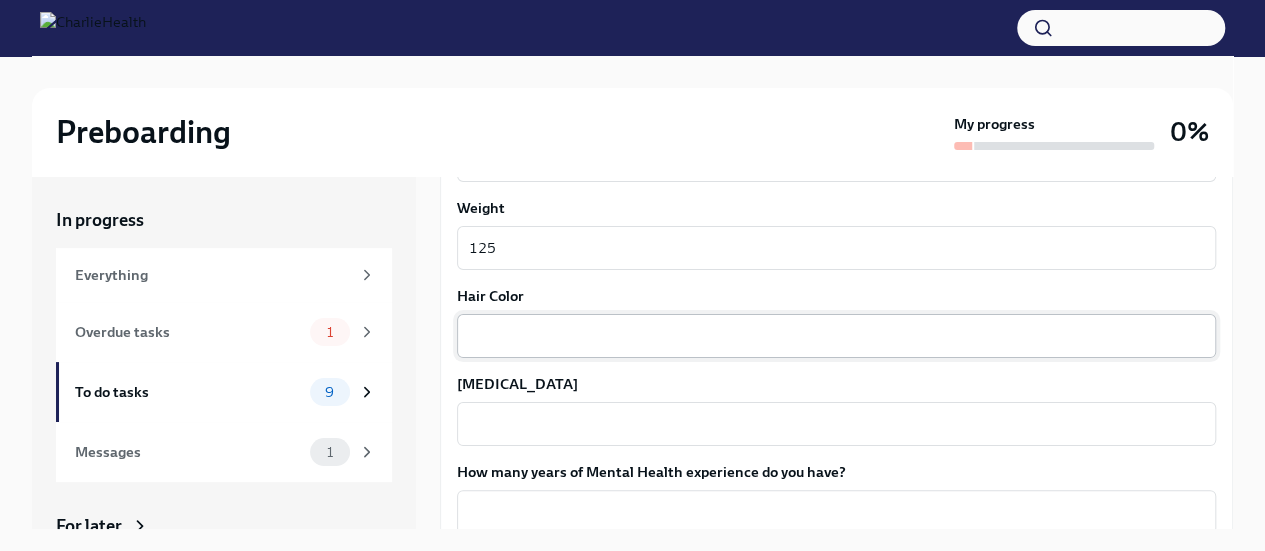 click on "x ​" at bounding box center (836, 336) 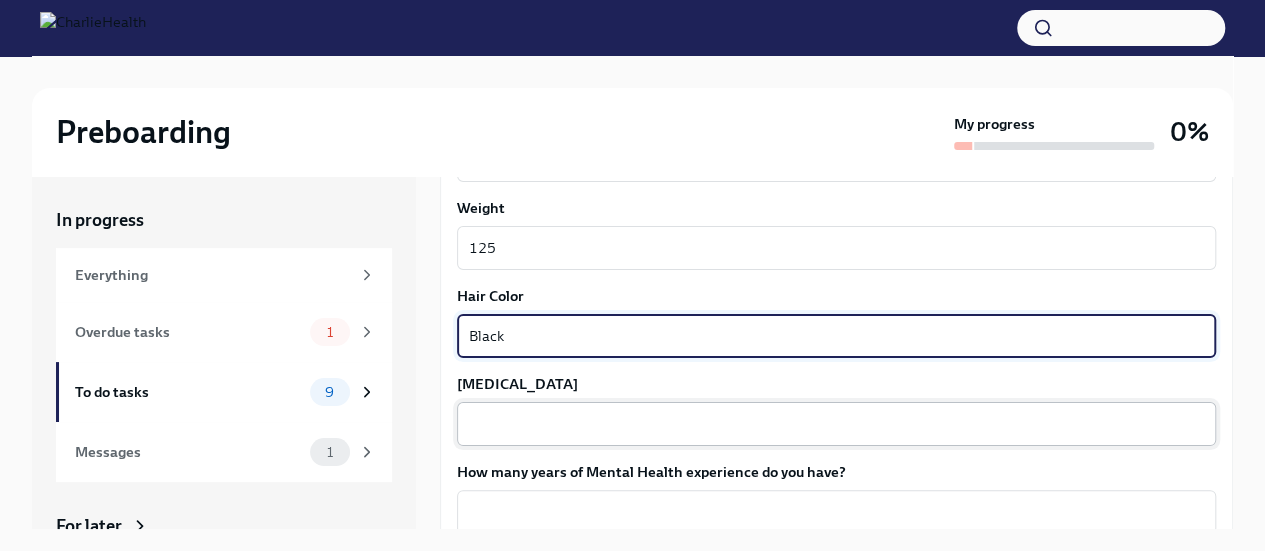 type on "Black" 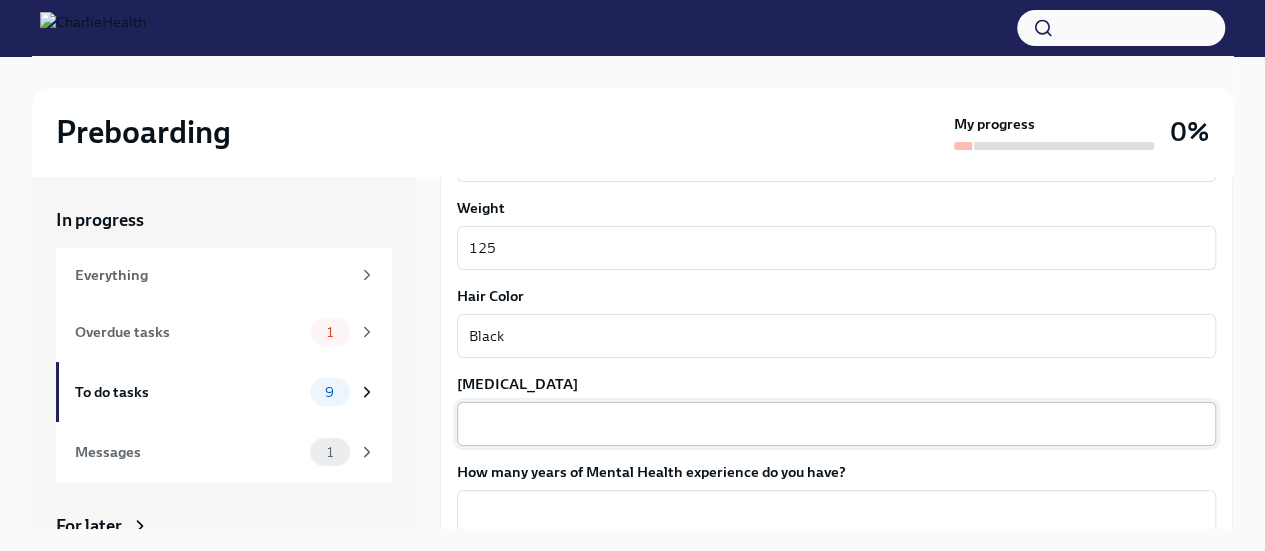 click on "x ​" at bounding box center [836, 424] 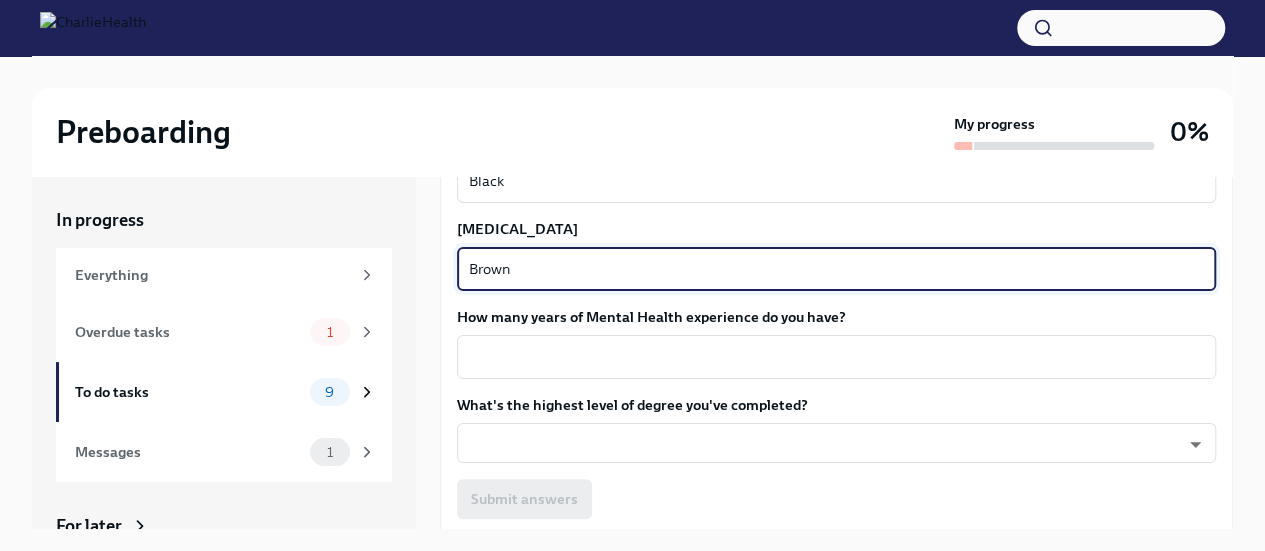 scroll, scrollTop: 1887, scrollLeft: 0, axis: vertical 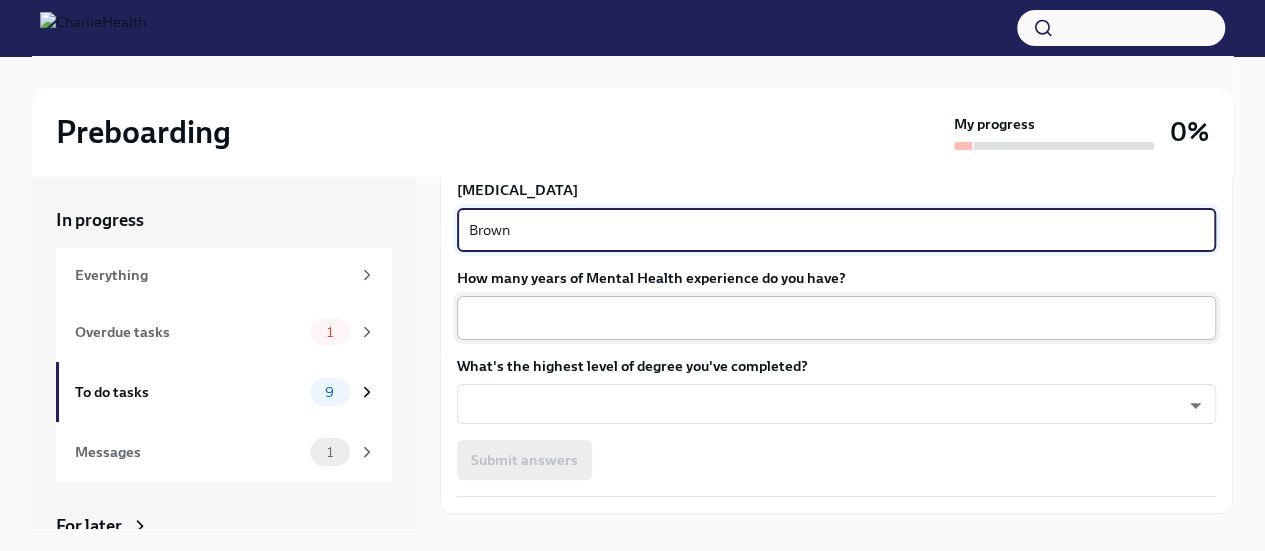 type on "Brown" 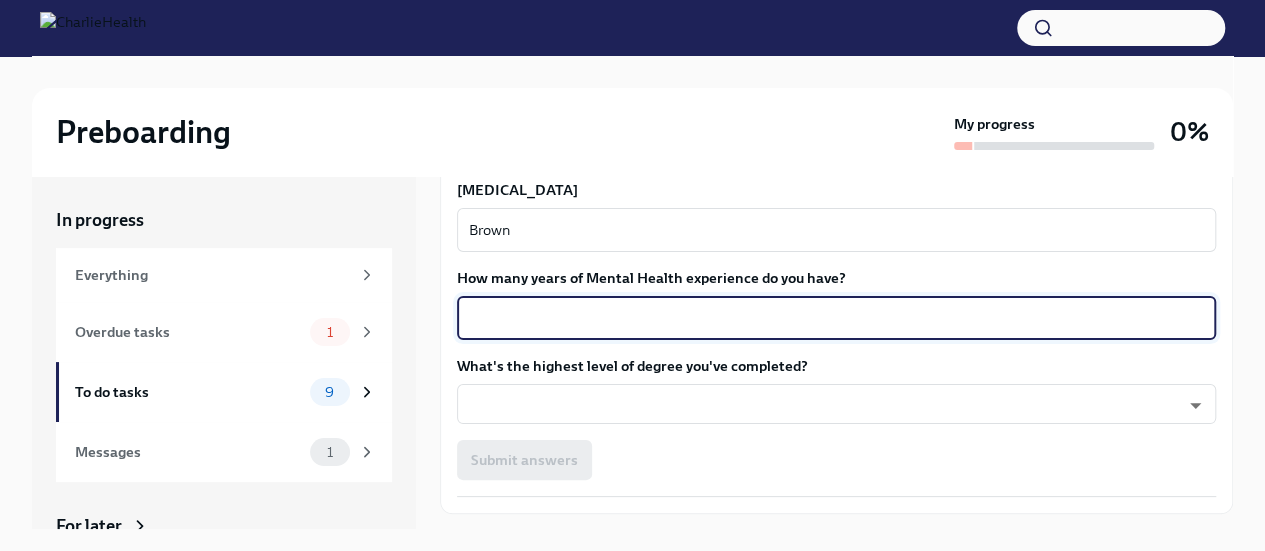 click on "How many years of Mental Health experience do you have?" at bounding box center [836, 318] 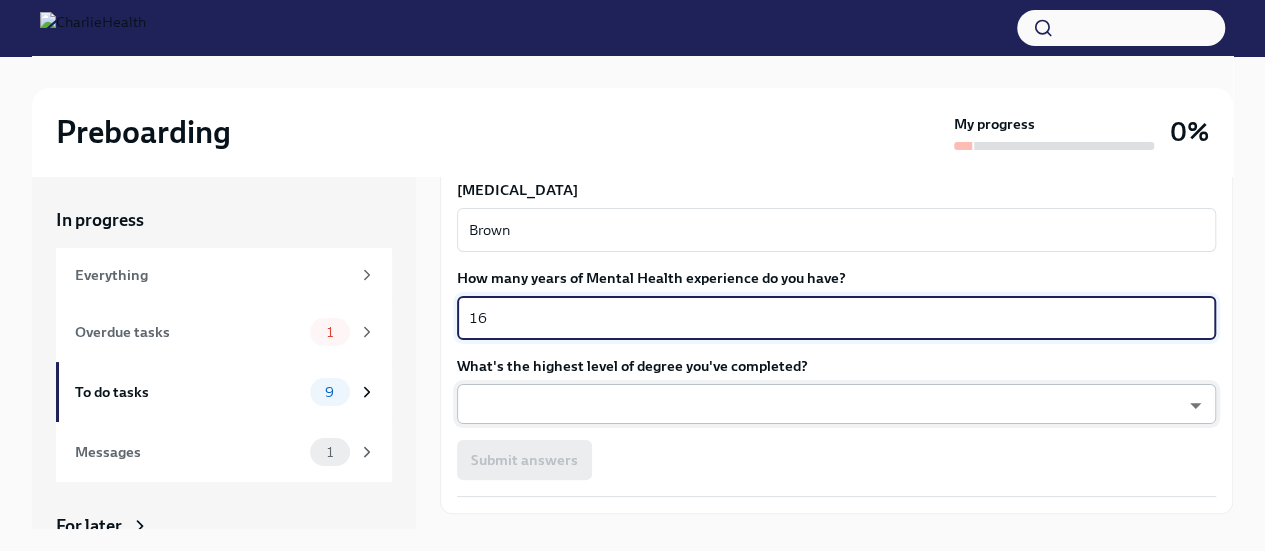 type on "16" 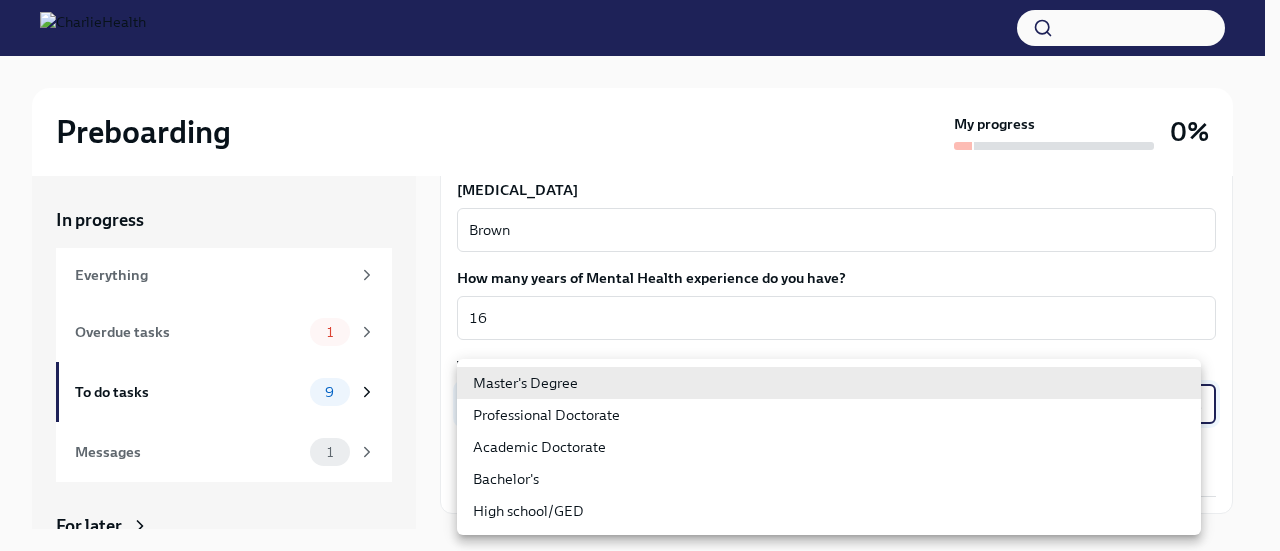 click on "Preboarding My progress 0% In progress Everything Overdue tasks 1 To do tasks 9 Messages 1 For later Archived Completed tasks 0 Messages 0 Fill out the onboarding form To Do Due  in a day We need some info from you to start setting you up in payroll and other systems.  Please fill out this form ASAP  Please note each field needs to be completed in order for you to submit.
Note : Please fill out this form as accurately as possible. Several states require specific demographic information that we have to input on your behalf. We understand that some of these questions feel personal to answer, and we appreciate your understanding that this is required for compliance clearance. About you Your preferred first name Mia x ​ Your legal last name Pettit x ​ Please provide any previous names/ aliases-put None if N/A N/A x ​ Street Address 1 201 James Court Apt 202 ​ Street Address 2 ​ Postal Code 19904 ​ City Dover ​ State/Region Delaware ​ Country United States ​ 07/04/1984 x ​ x ​" at bounding box center (640, 292) 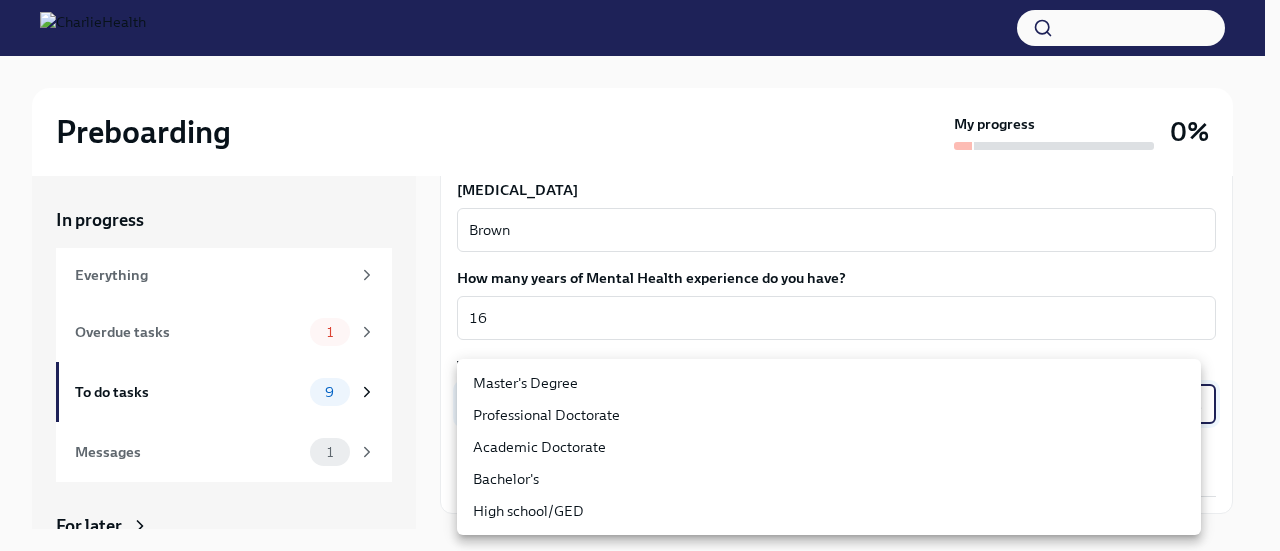 click on "Master's Degree" at bounding box center [829, 383] 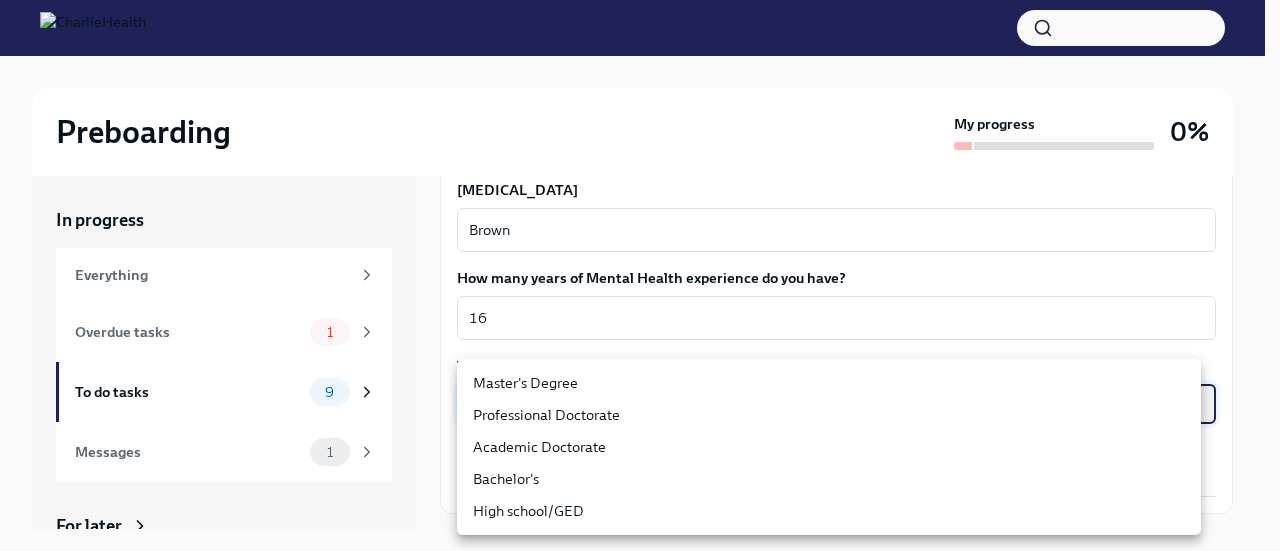 type on "2vBr-ghkD" 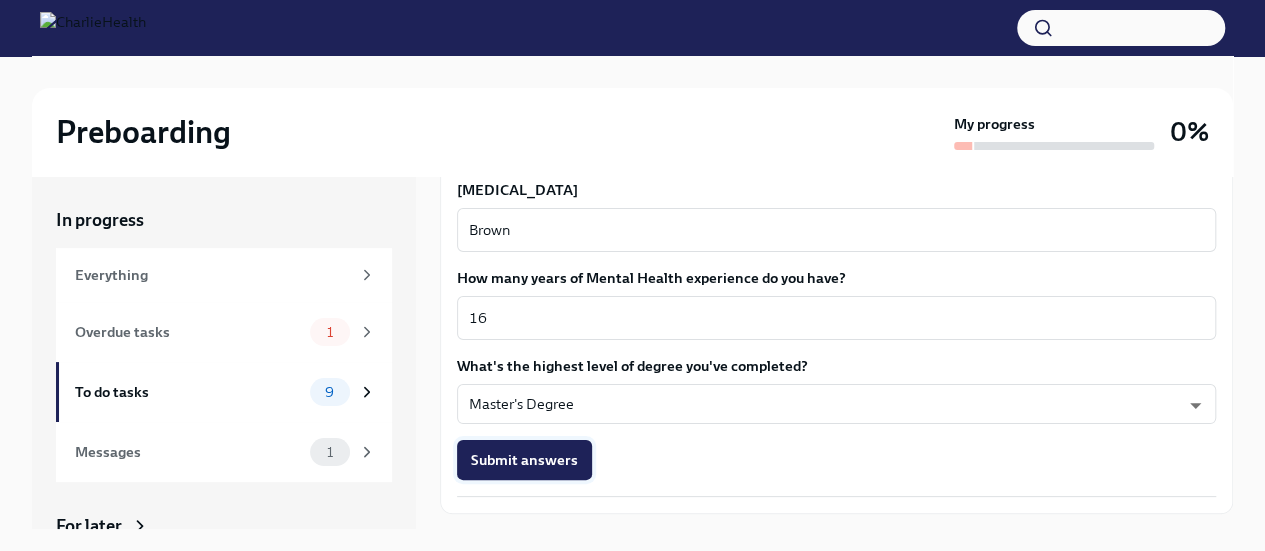 click on "Submit answers" at bounding box center [524, 460] 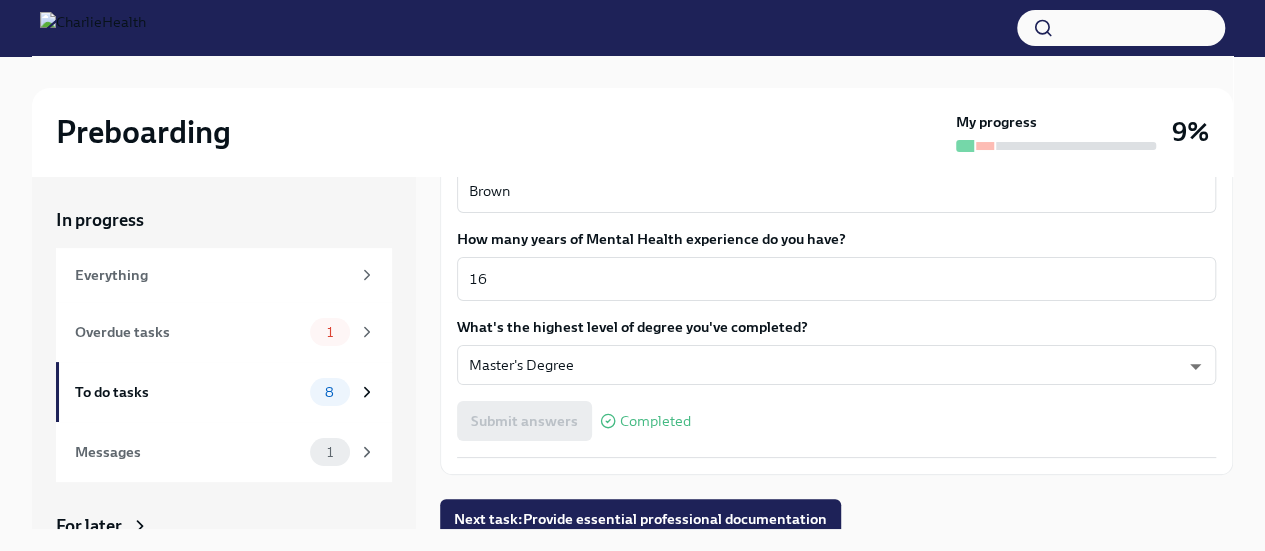 scroll, scrollTop: 1935, scrollLeft: 0, axis: vertical 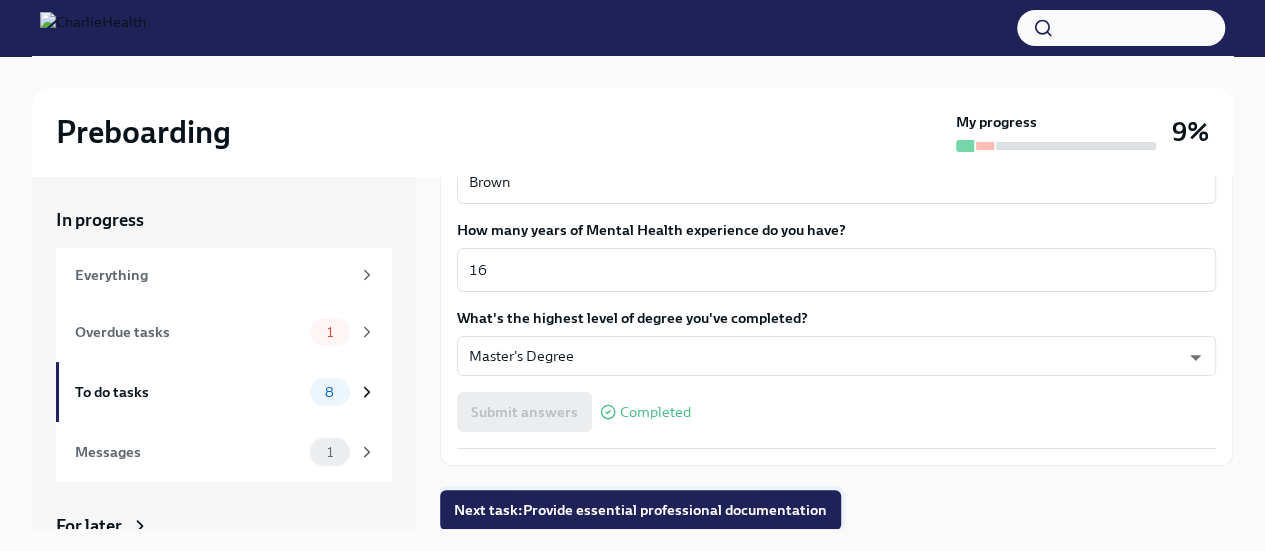 click on "Next task :  Provide essential professional documentation" at bounding box center (640, 510) 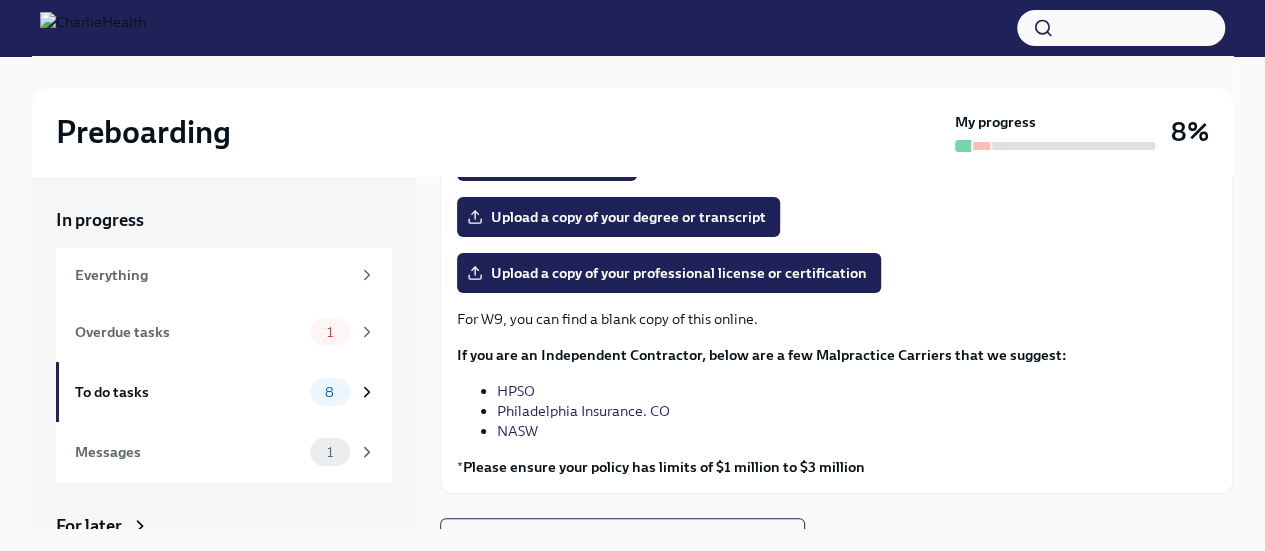scroll, scrollTop: 345, scrollLeft: 0, axis: vertical 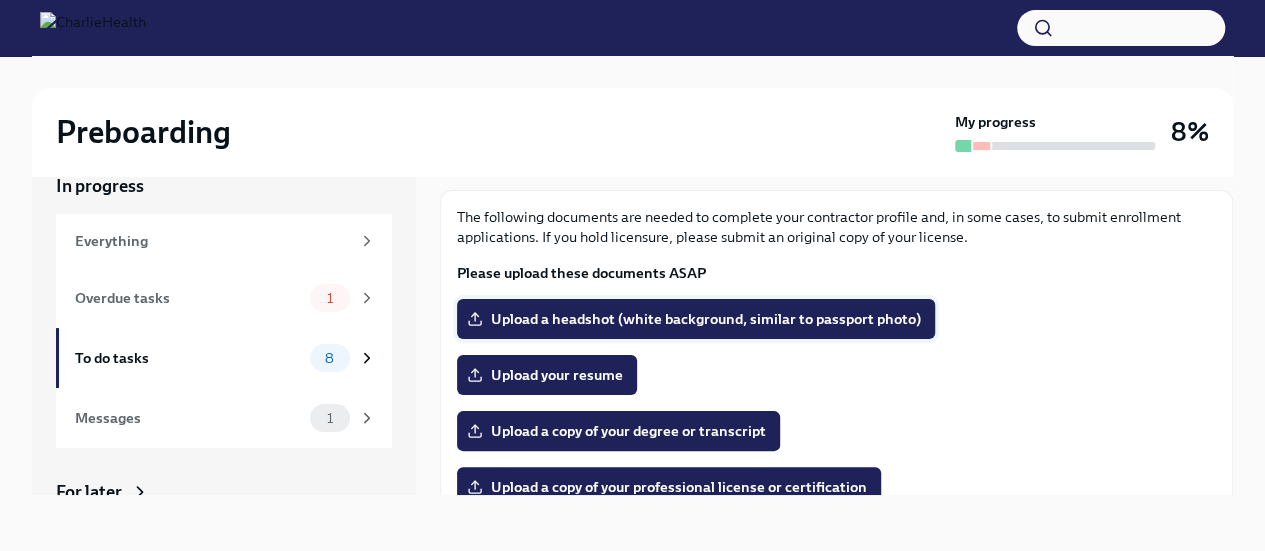 click on "Upload a headshot (white background, similar to passport photo)" at bounding box center [696, 319] 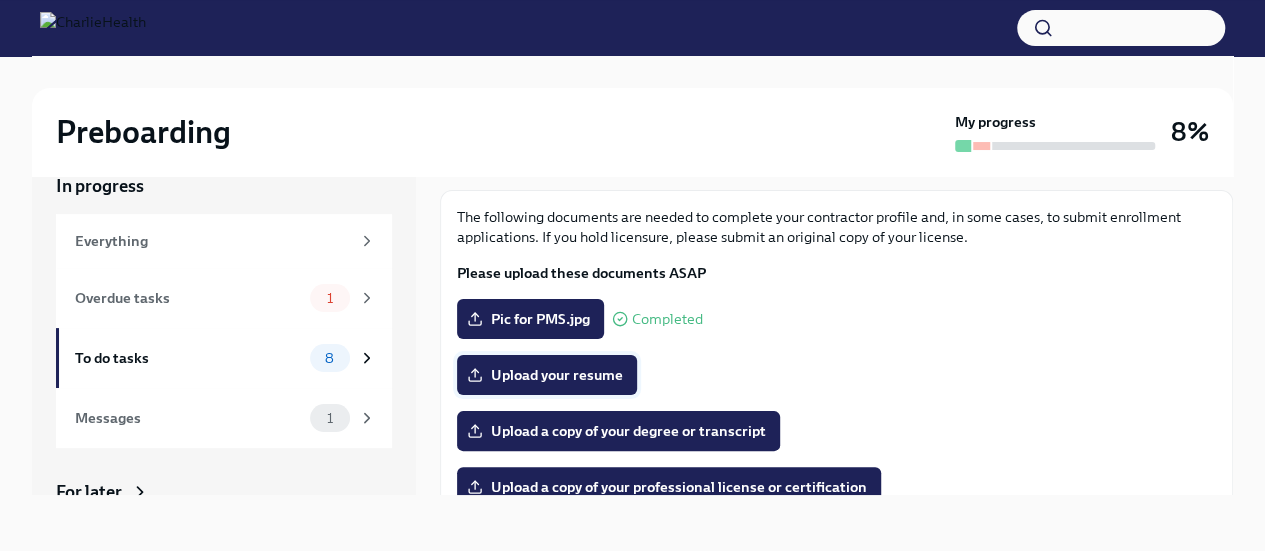 click on "Upload your resume" at bounding box center [547, 375] 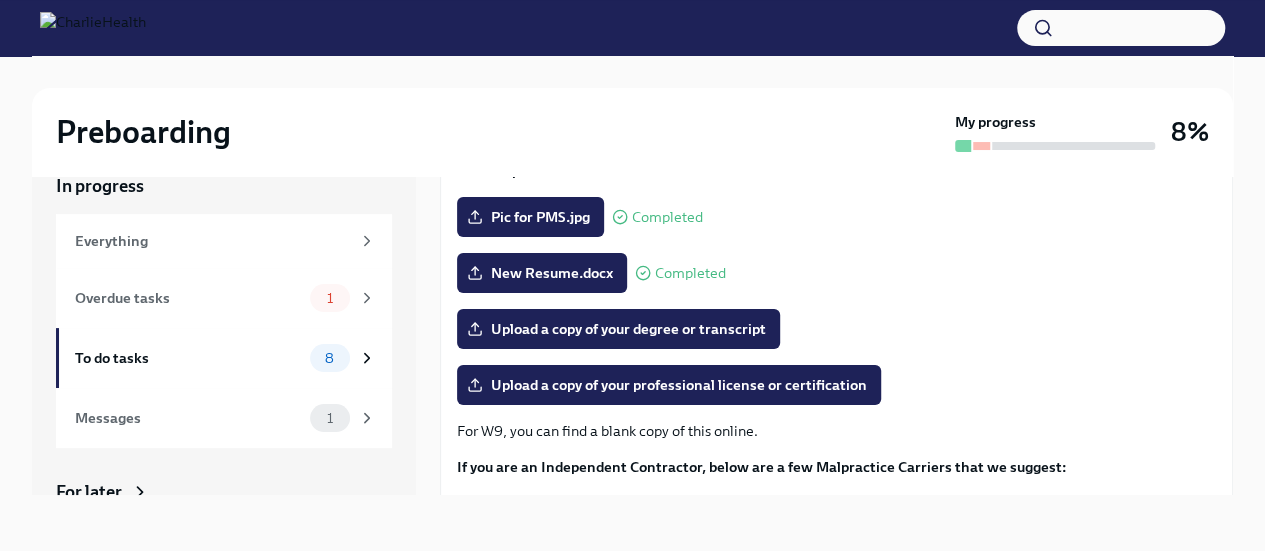 scroll, scrollTop: 174, scrollLeft: 0, axis: vertical 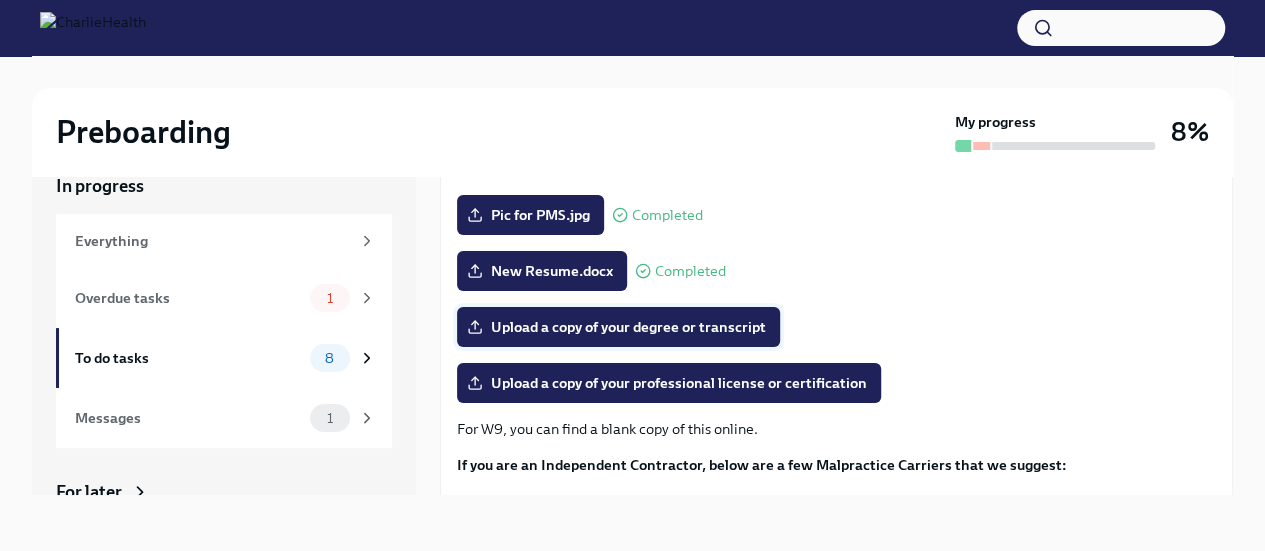 click on "Upload a copy of your degree or transcript" at bounding box center (618, 327) 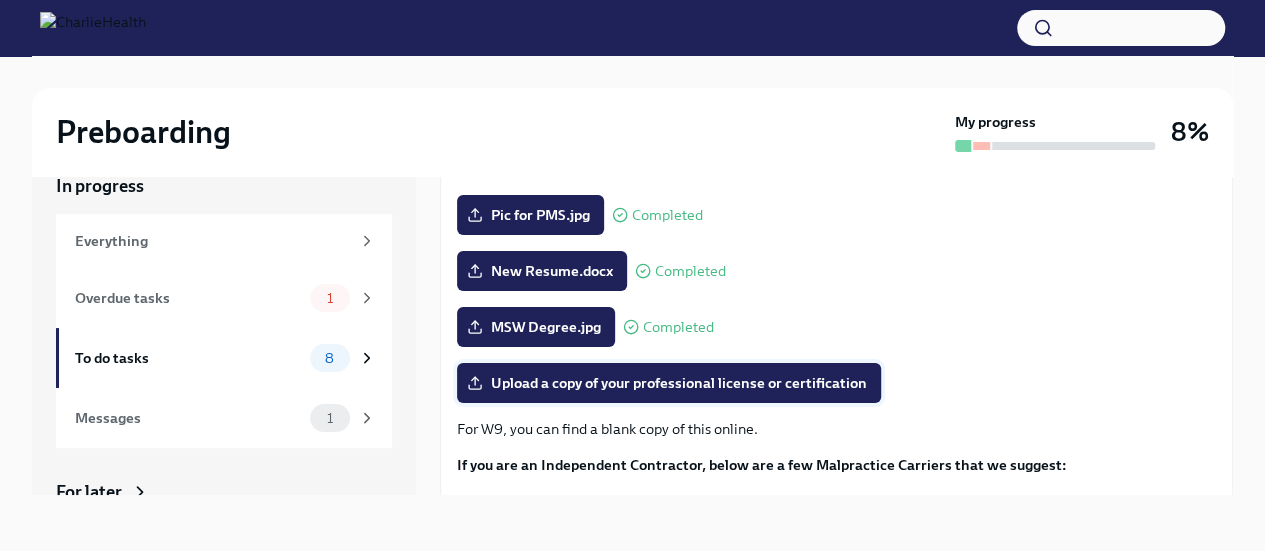 click on "Upload a copy of your professional license or certification" at bounding box center [669, 383] 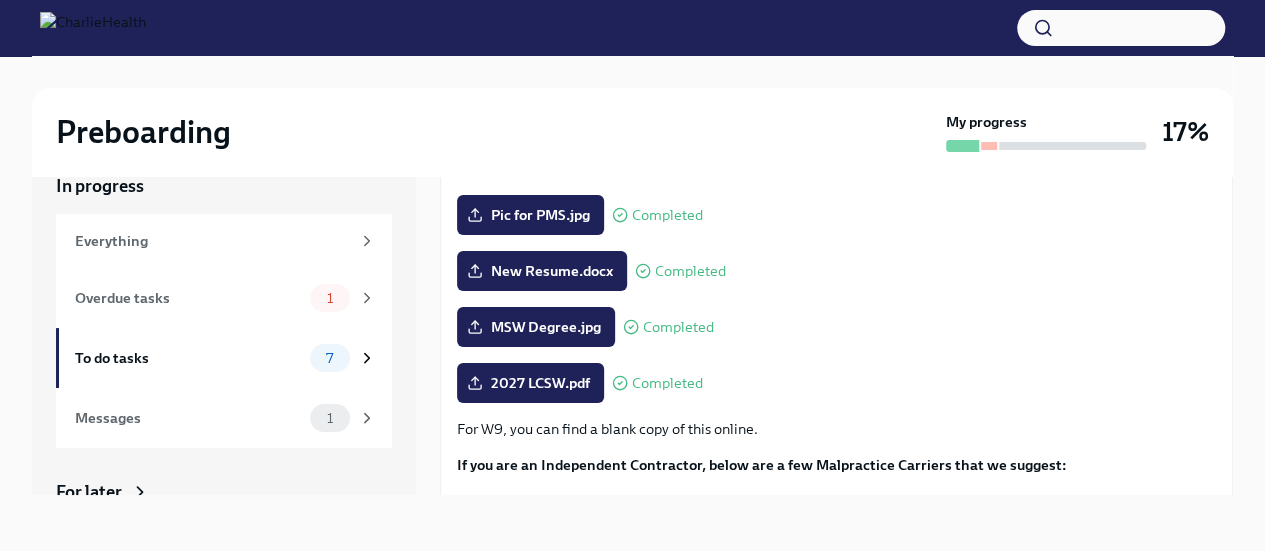 drag, startPoint x: 1225, startPoint y: 485, endPoint x: 854, endPoint y: 345, distance: 396.53625 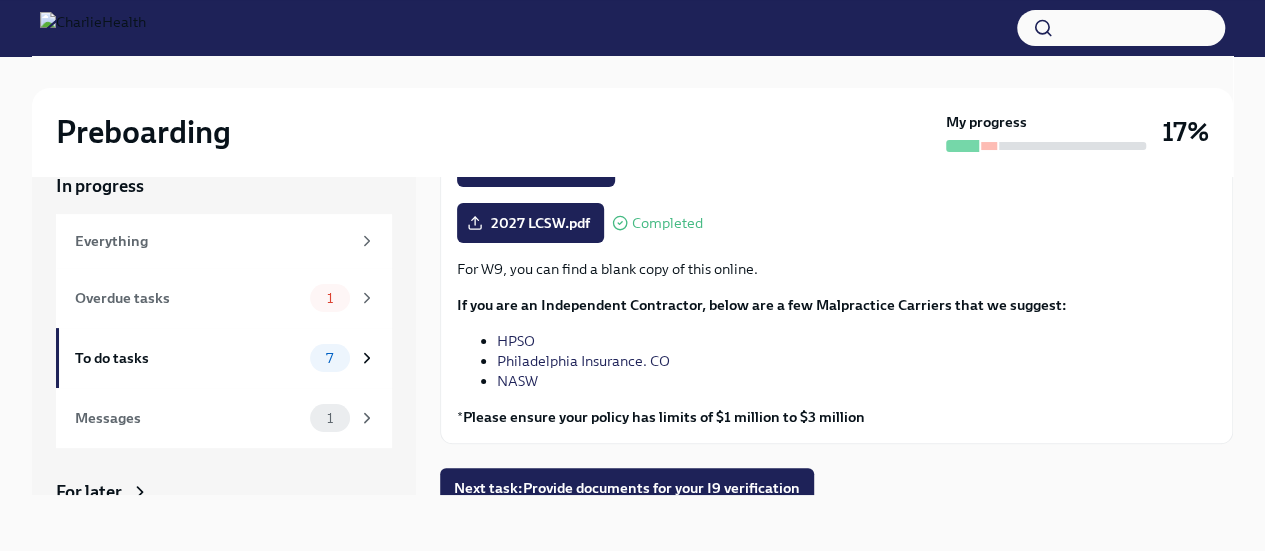 scroll, scrollTop: 346, scrollLeft: 0, axis: vertical 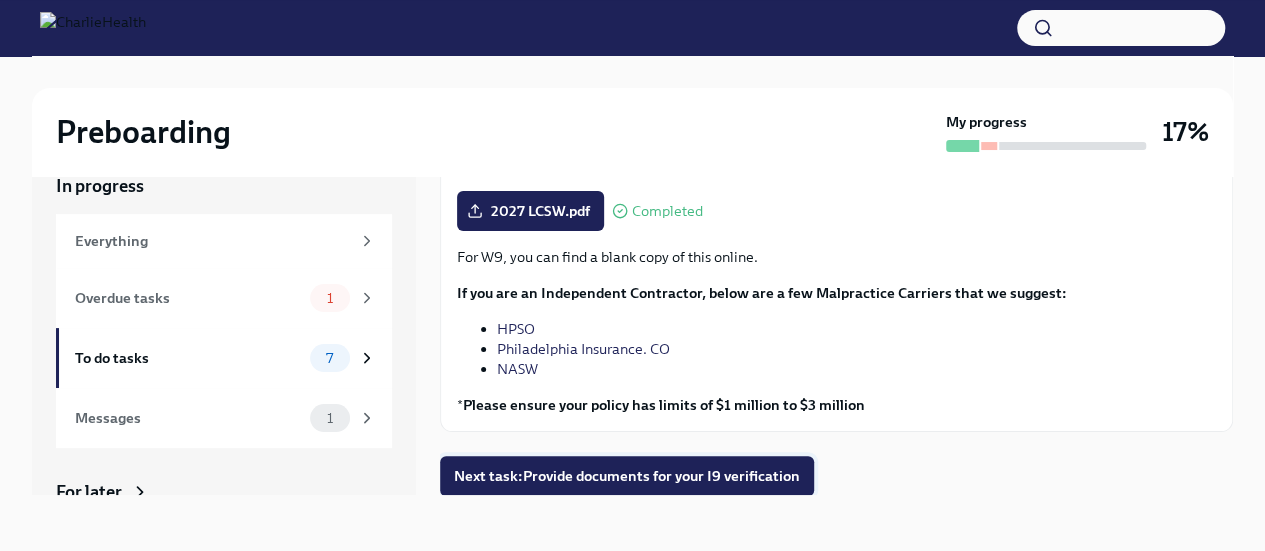 click on "Next task :  Provide documents for your I9 verification" at bounding box center [627, 476] 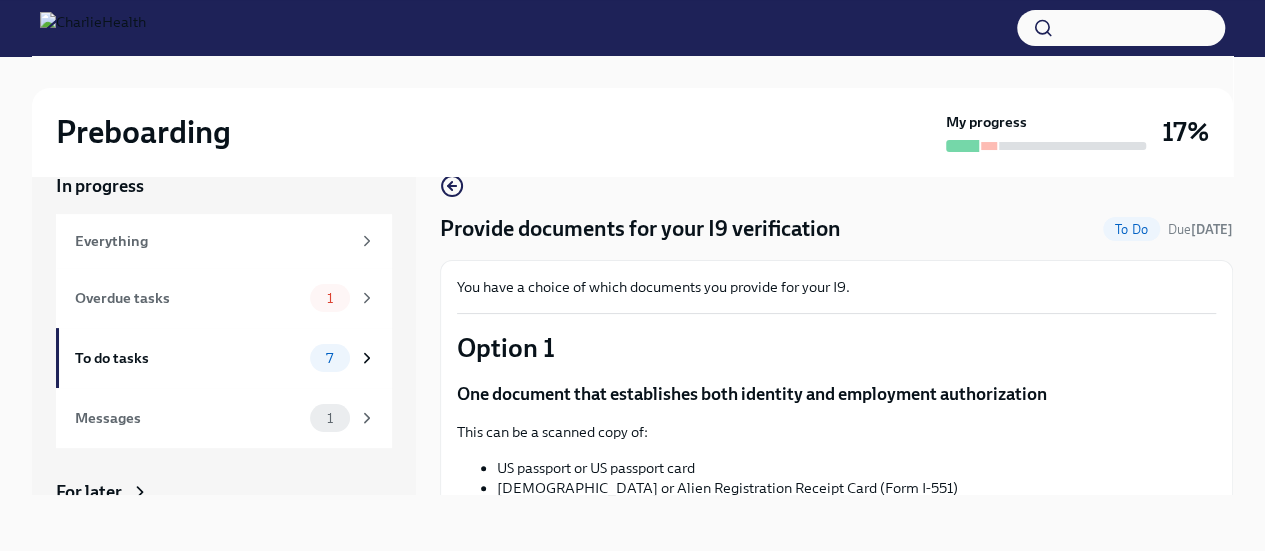 scroll, scrollTop: 40, scrollLeft: 0, axis: vertical 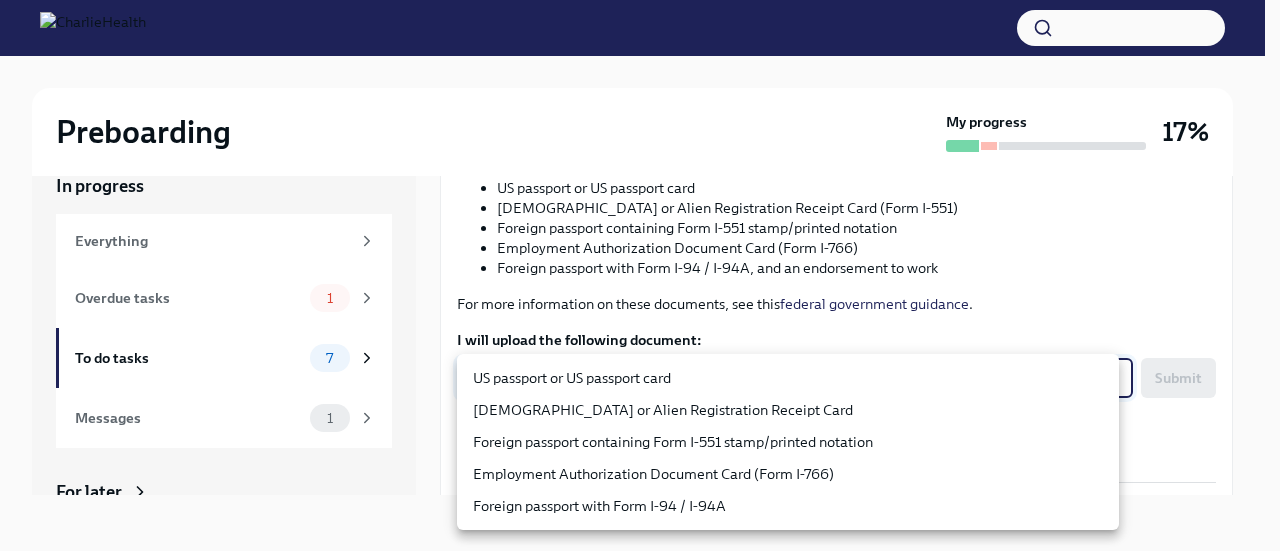 click on "Preboarding My progress 17% In progress Everything Overdue tasks 1 To do tasks 7 Messages 1 For later Archived Completed tasks 2 Messages 0 Provide documents for your I9 verification To Do Due  in 3 days You have a choice of which documents you provide for your I9. Option 1 One document that establishes both identity and employment authorization This can be a scanned copy of:
US passport or US passport card
Permanent Resident Card or Alien Registration Receipt Card (Form I-551)
Foreign passport containing Form I-551 stamp/printed notation
Employment Authorization Document Card (Form I-766)
Foreign passport with Form I-94 / I-94A, and an endorsement to work
For more information on these documents, see this  federal government guidance . I will upload the following document: ​ ​ Submit Upload one of these document types Option 2 One document that establishes identity, and a second document that establishes employment authorization Your  identity-establishing  document can be:" at bounding box center [640, 258] 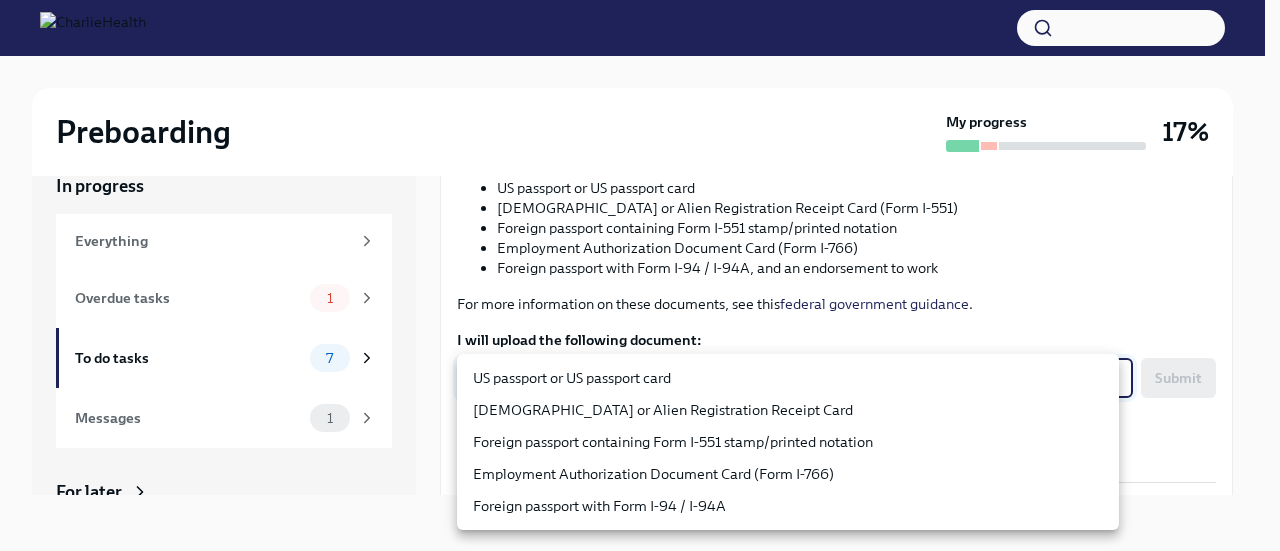 click on "US passport or US passport card" at bounding box center [788, 378] 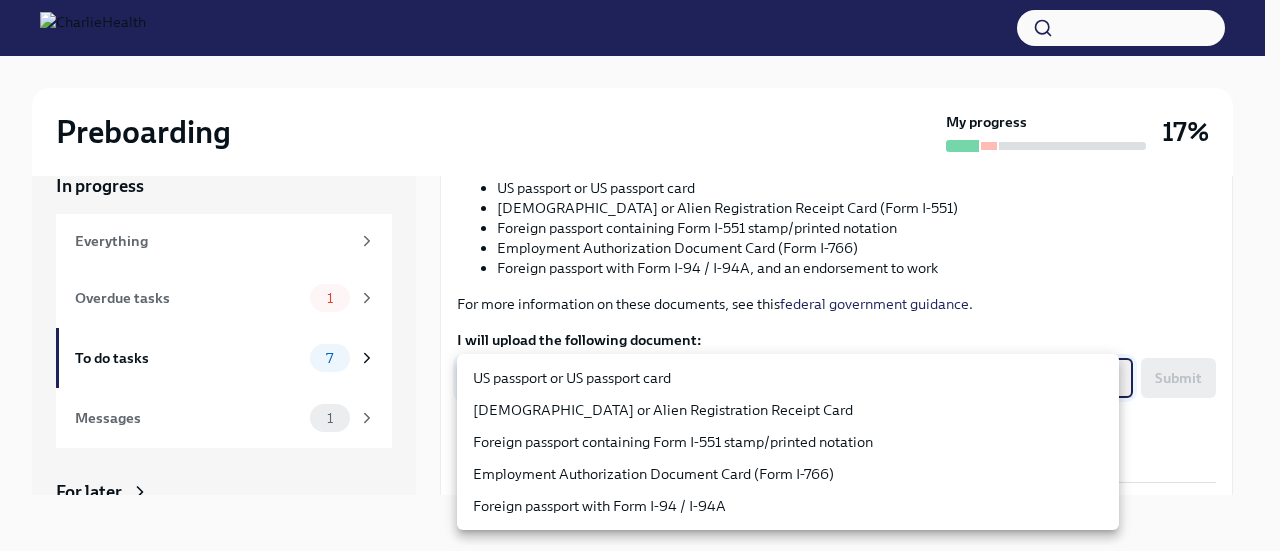 type on "KnYOjnC8x" 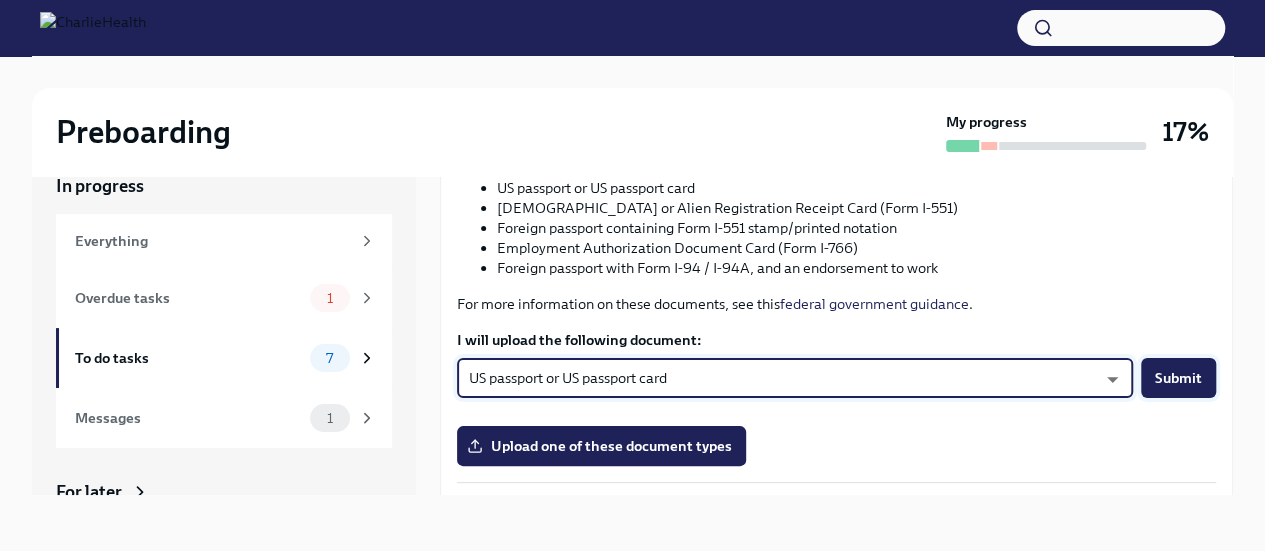 click on "Submit" at bounding box center [1178, 378] 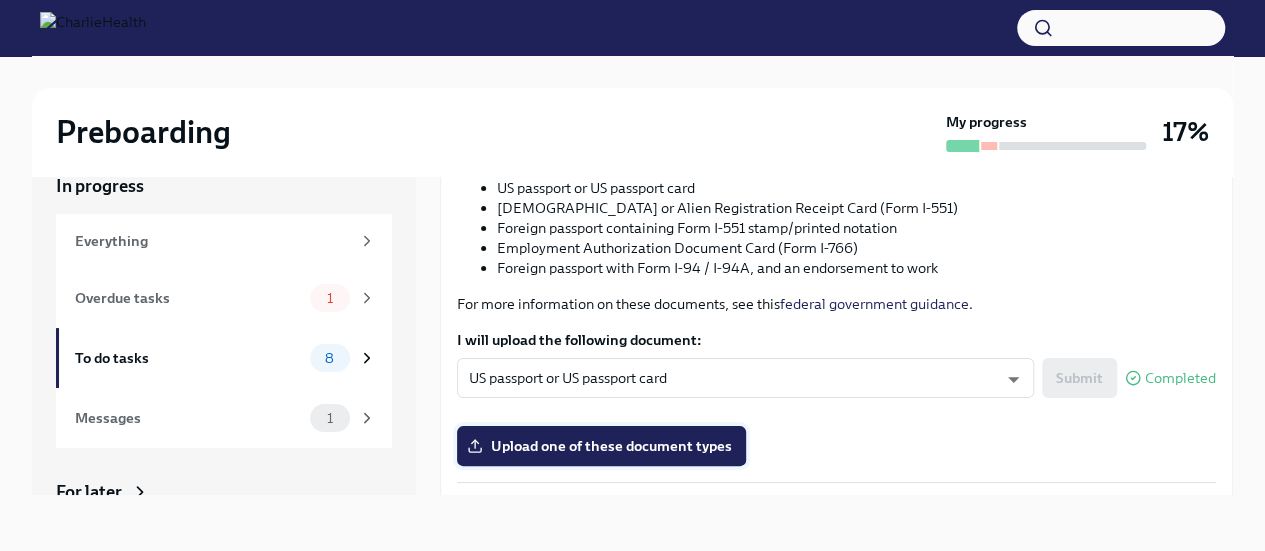 click on "Upload one of these document types" at bounding box center [601, 446] 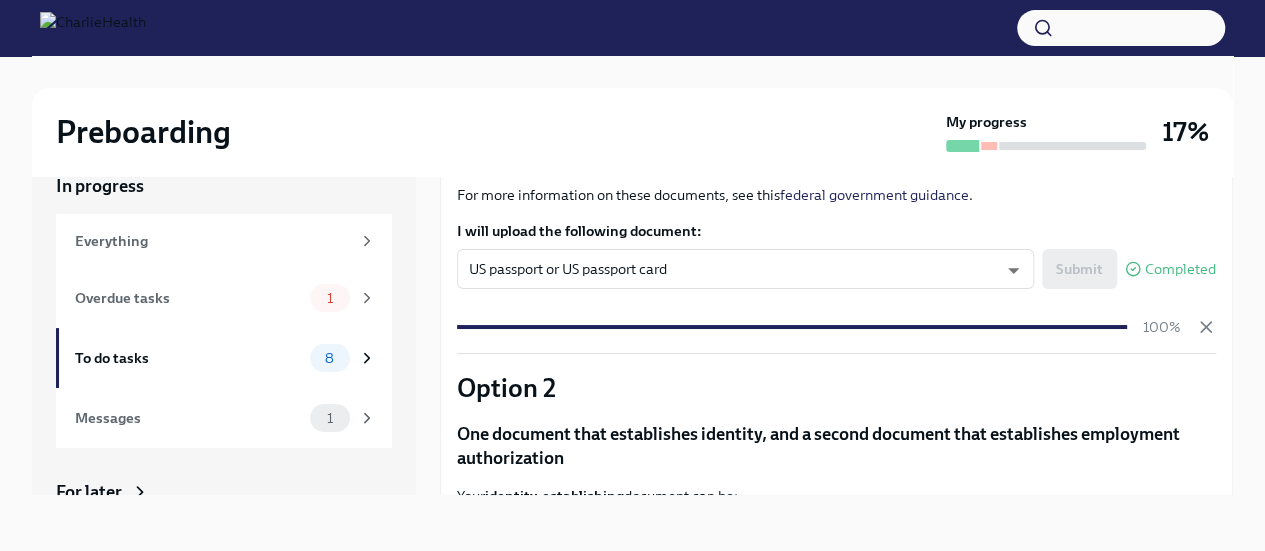 scroll, scrollTop: 410, scrollLeft: 0, axis: vertical 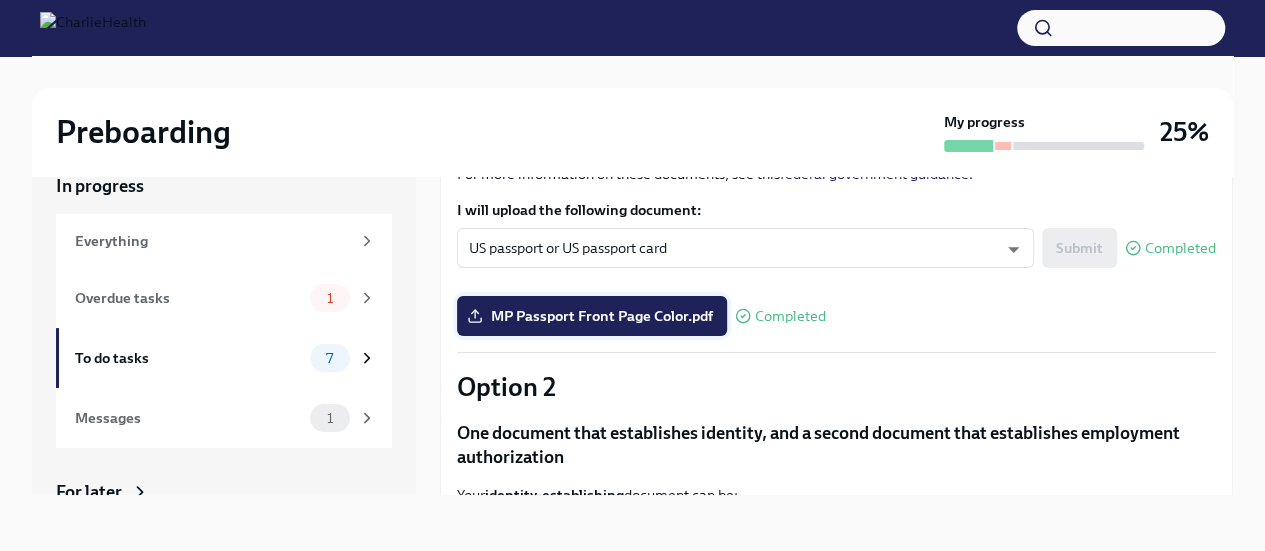 click on "MP Passport Front Page Color.pdf" at bounding box center [592, 316] 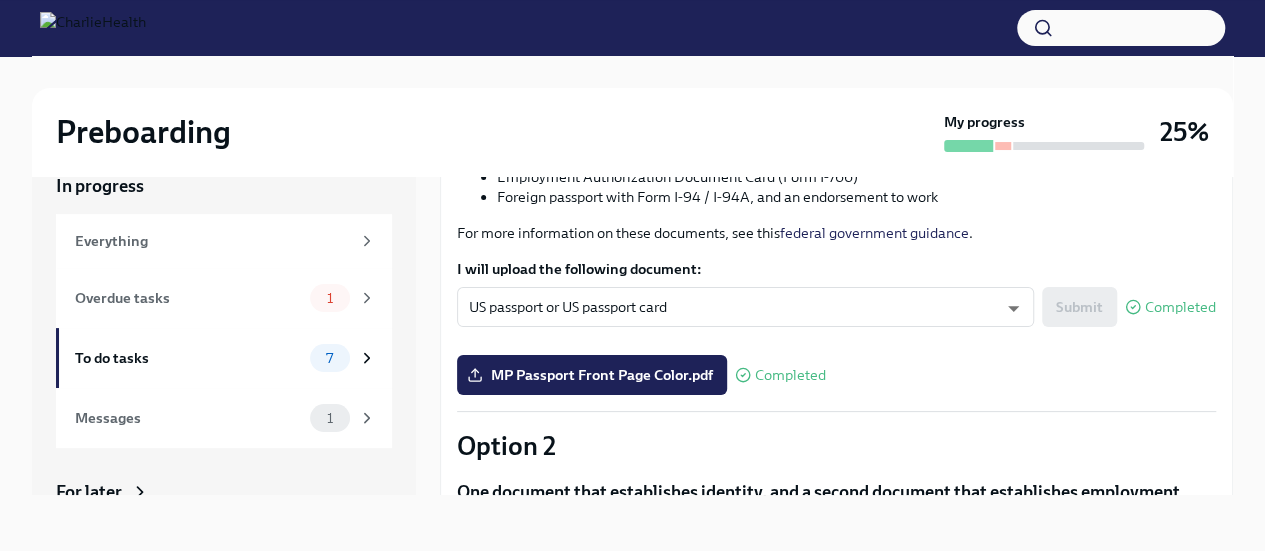 scroll, scrollTop: 357, scrollLeft: 0, axis: vertical 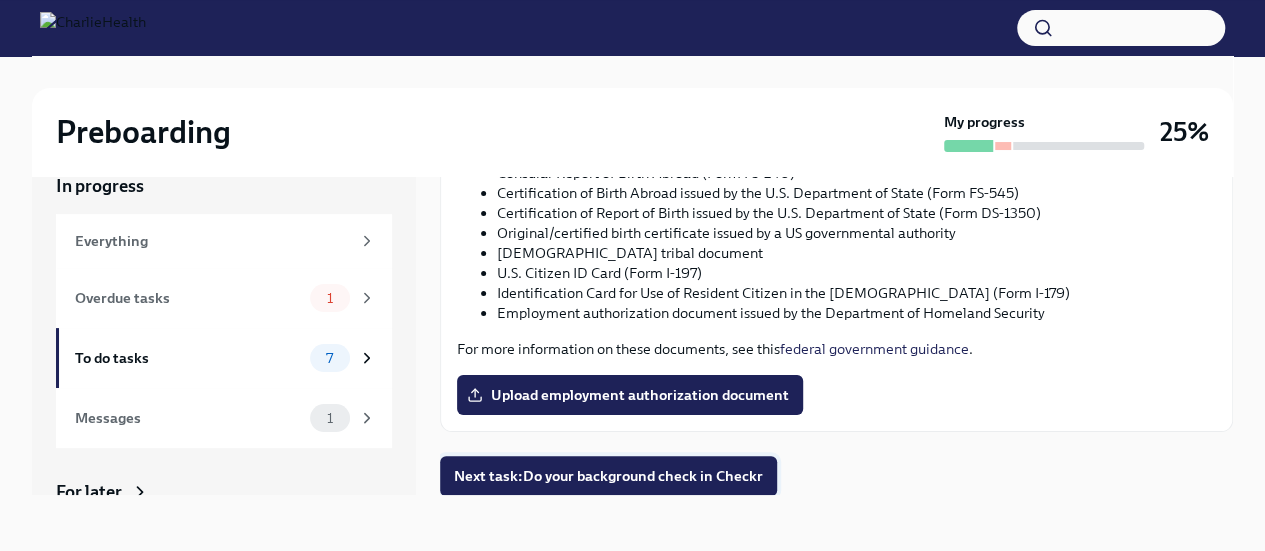 click on "Next task :  Do your background check in Checkr" at bounding box center (608, 476) 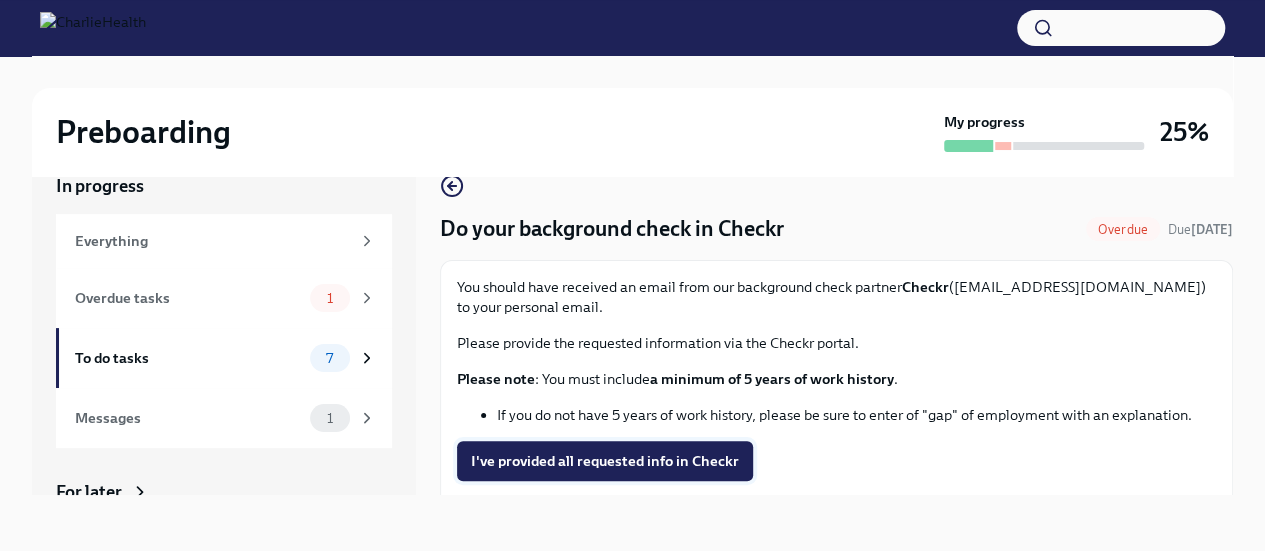 click on "I've provided all requested info in Checkr" at bounding box center (605, 461) 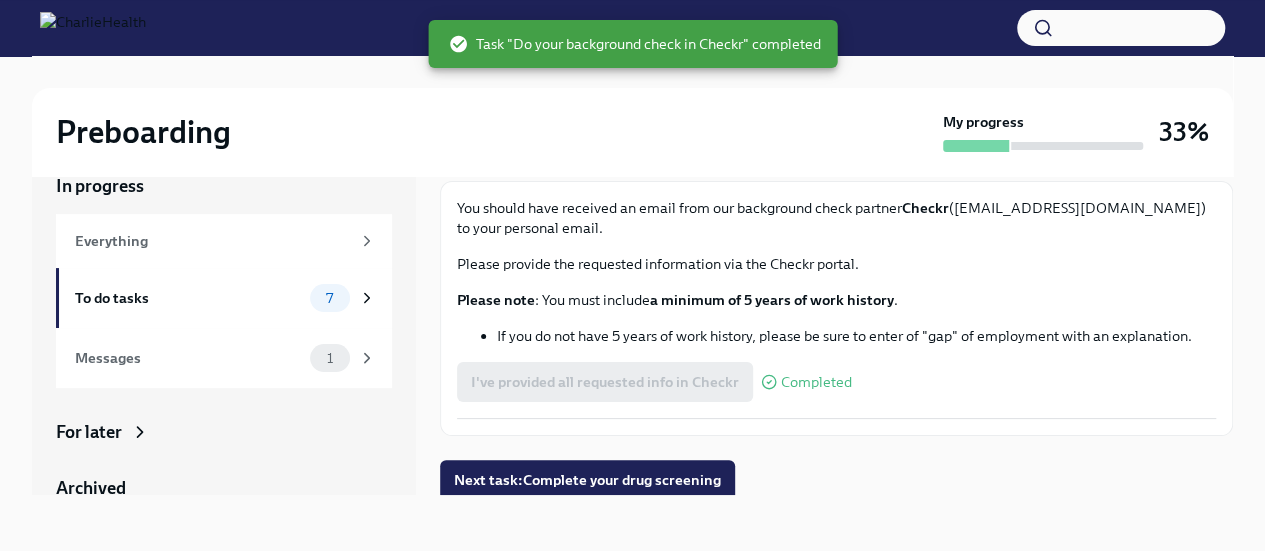 scroll, scrollTop: 83, scrollLeft: 0, axis: vertical 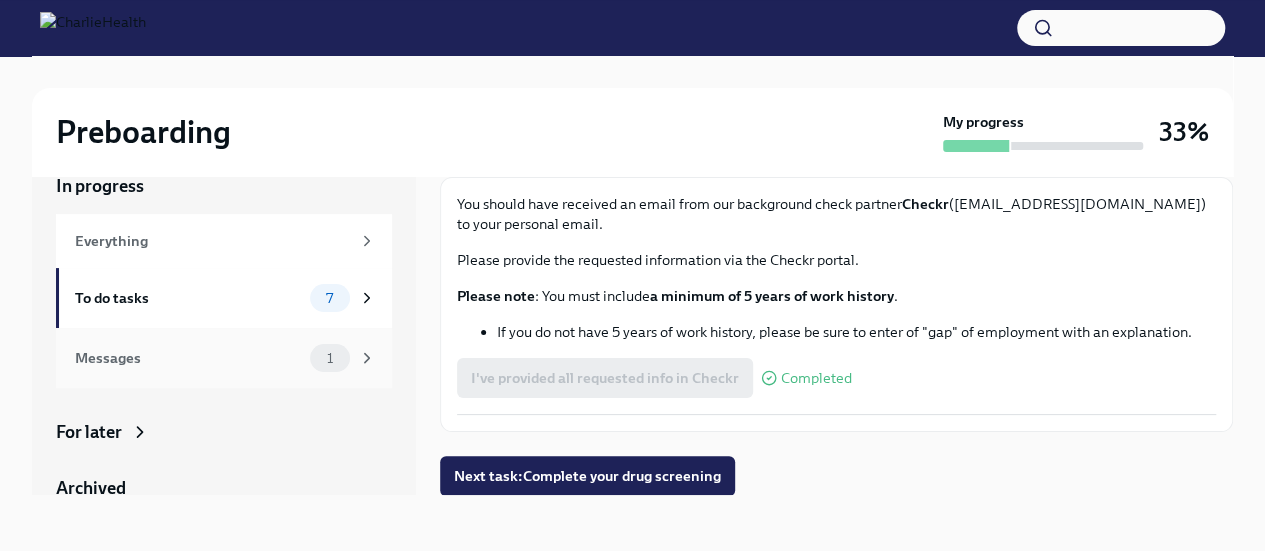 click on "Messages" at bounding box center [188, 358] 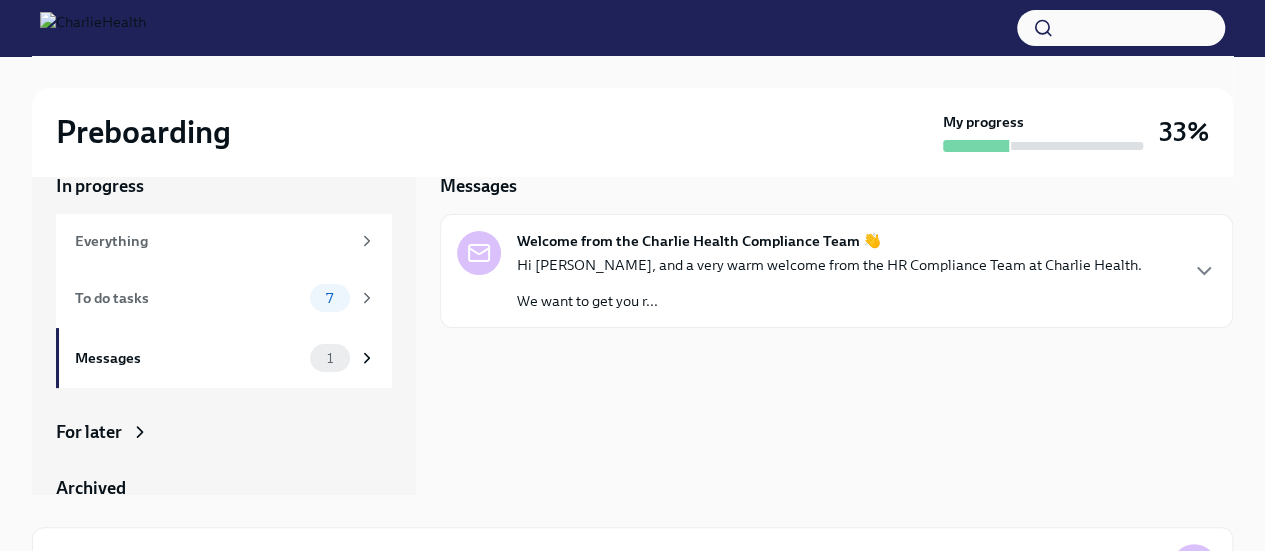 click on "Hi Mia, and a very warm welcome from the HR Compliance Team at Charlie Health.
We want to get you r..." at bounding box center (829, 283) 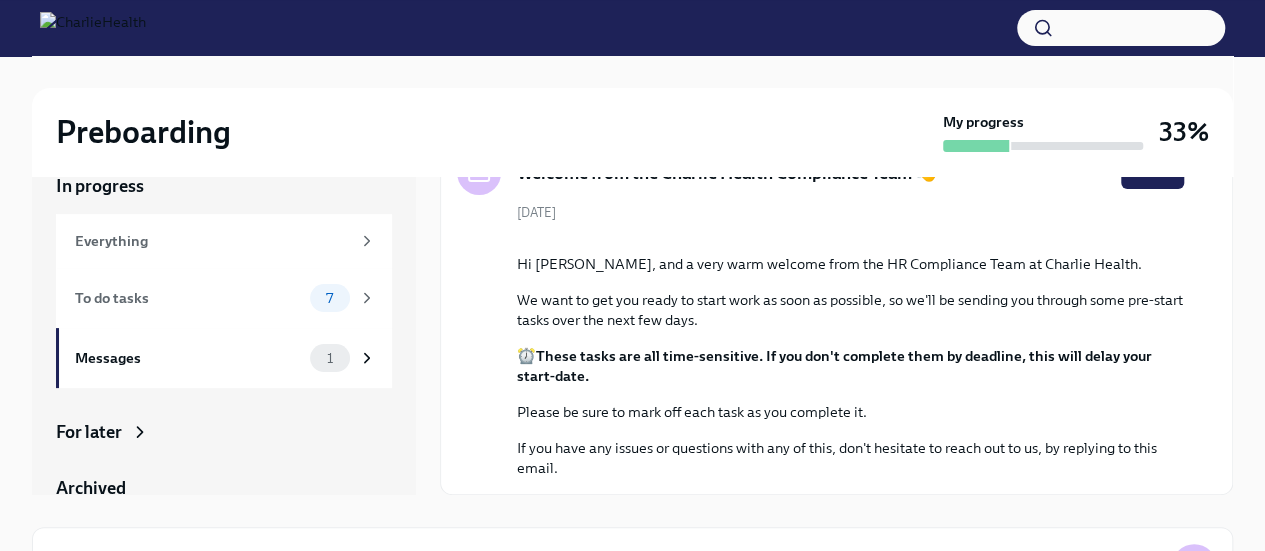 scroll, scrollTop: 266, scrollLeft: 0, axis: vertical 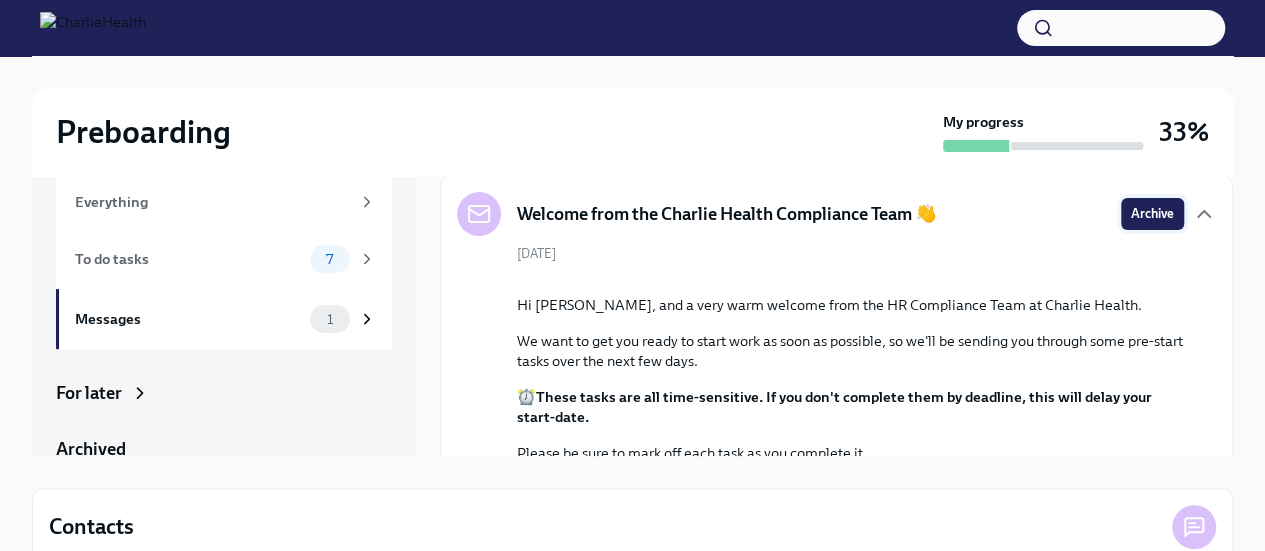 click on "Archive" at bounding box center [1152, 214] 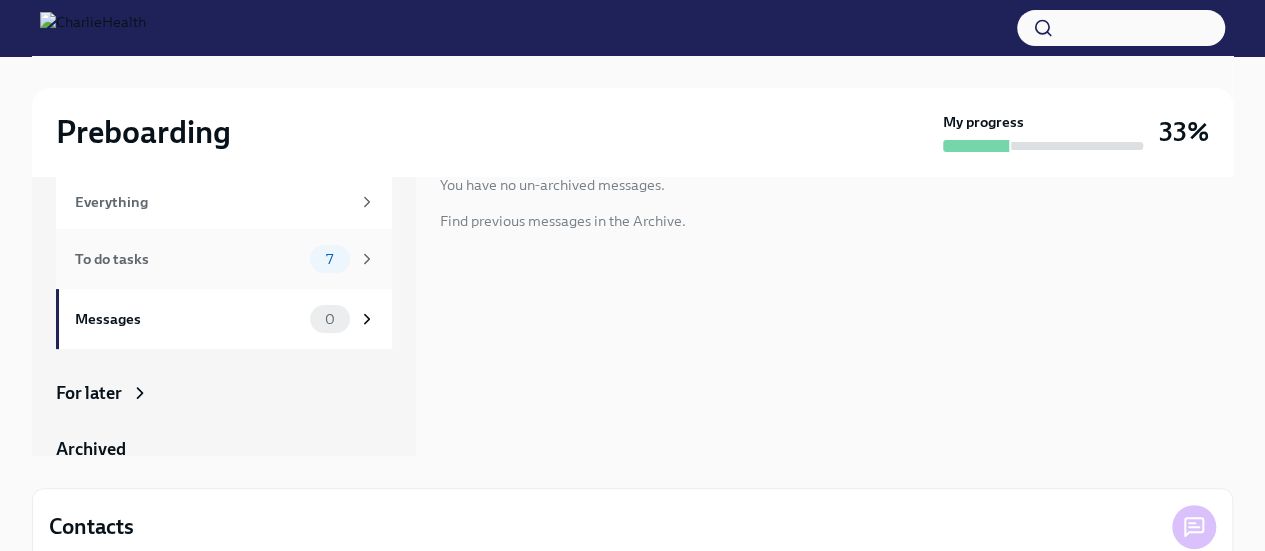 click on "To do tasks" at bounding box center [188, 259] 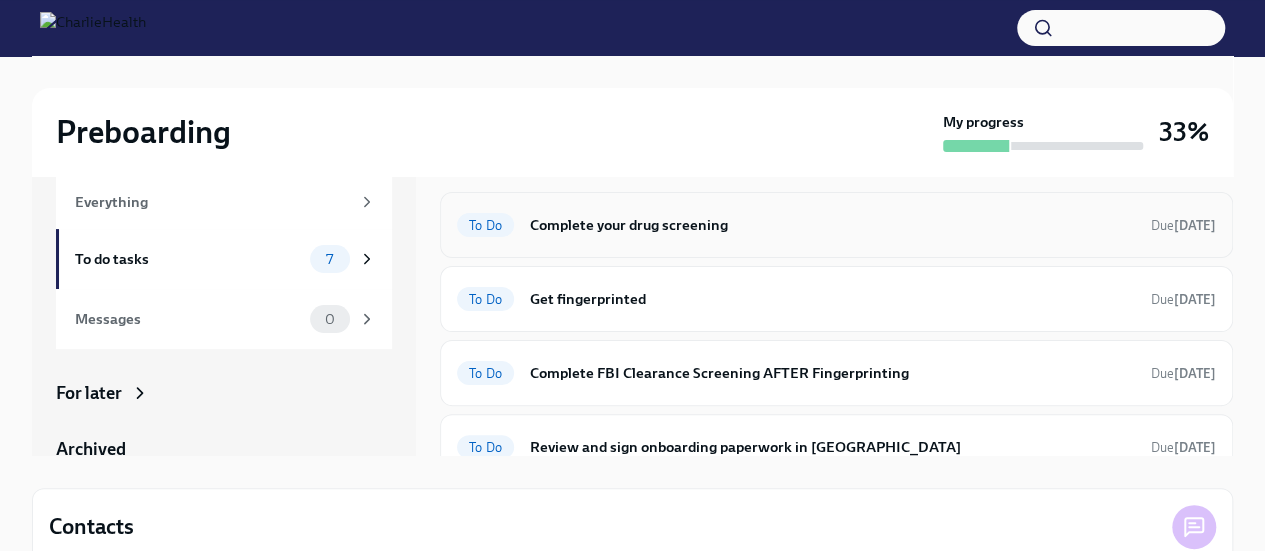 scroll, scrollTop: 80, scrollLeft: 0, axis: vertical 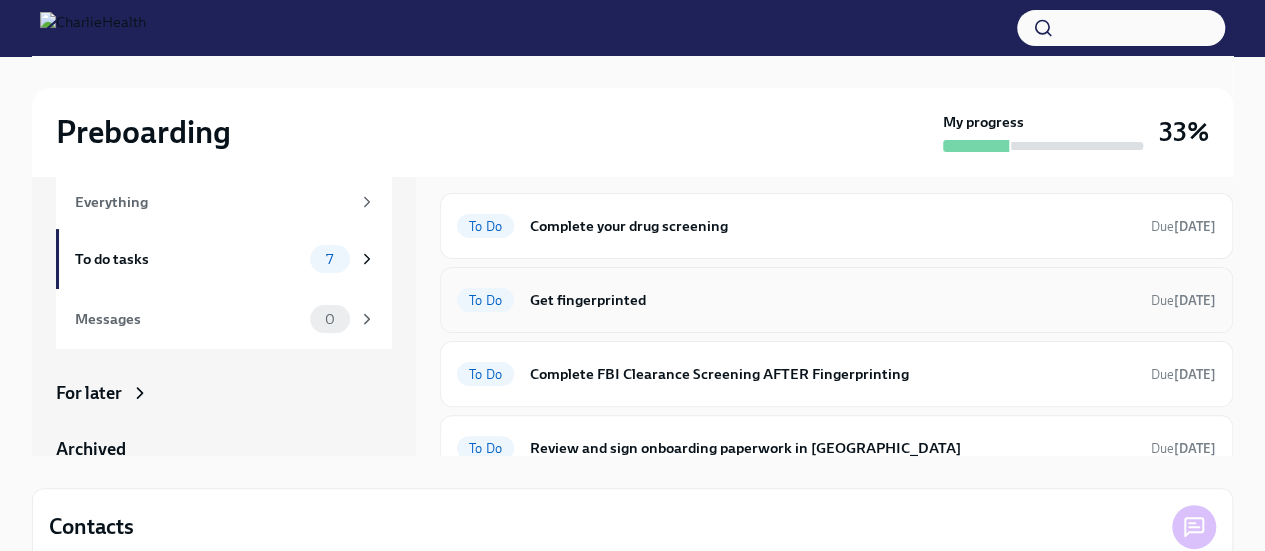 click on "Get fingerprinted" at bounding box center (832, 300) 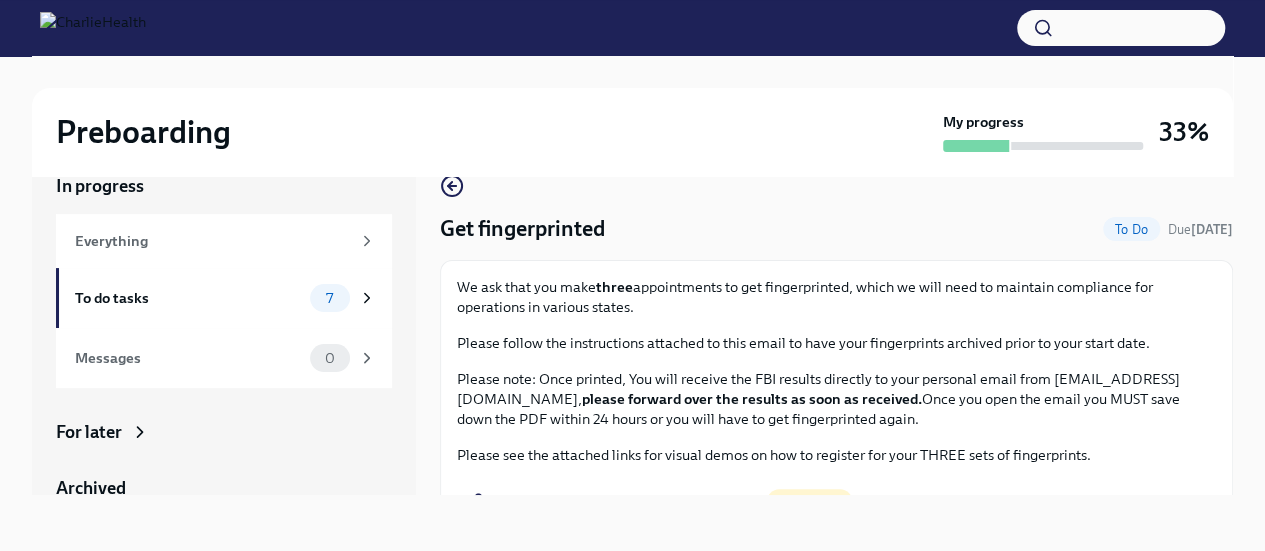 scroll, scrollTop: 34, scrollLeft: 0, axis: vertical 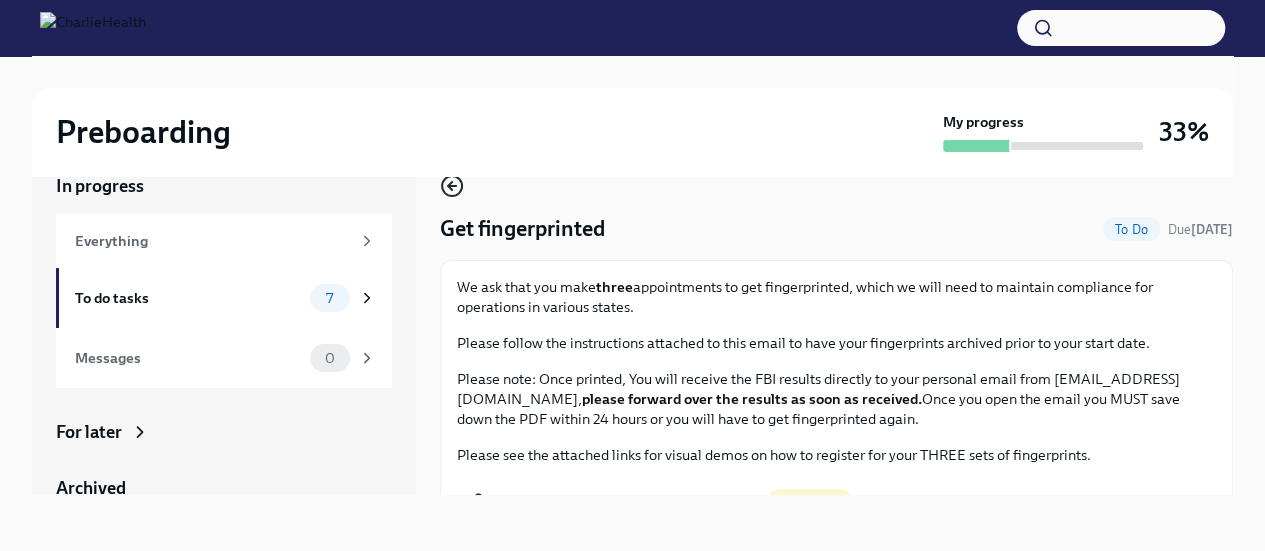 click 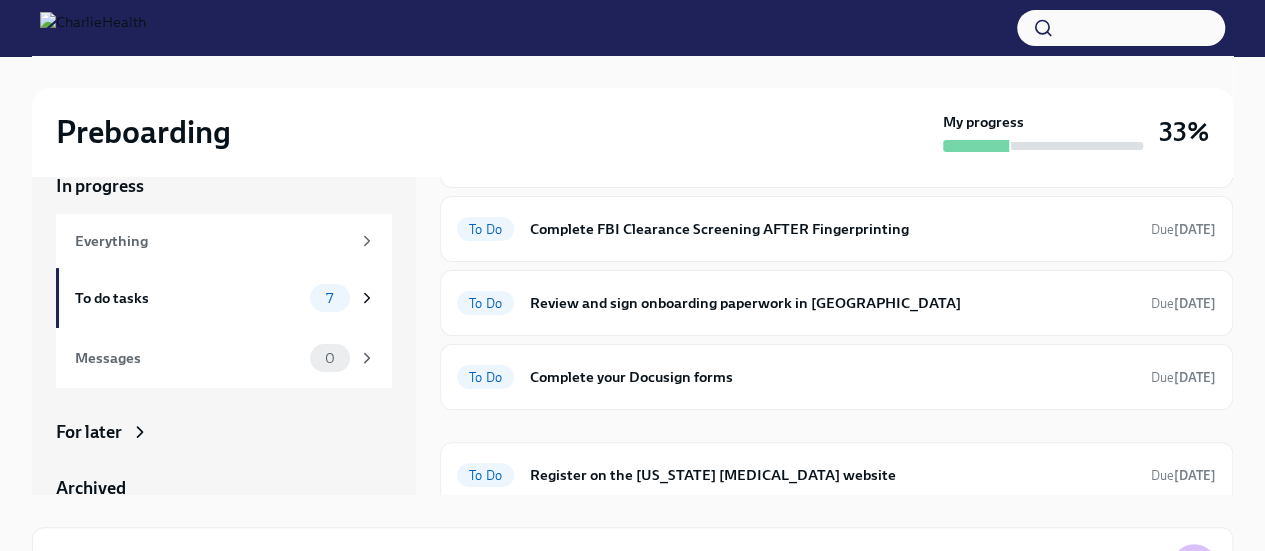 scroll, scrollTop: 272, scrollLeft: 0, axis: vertical 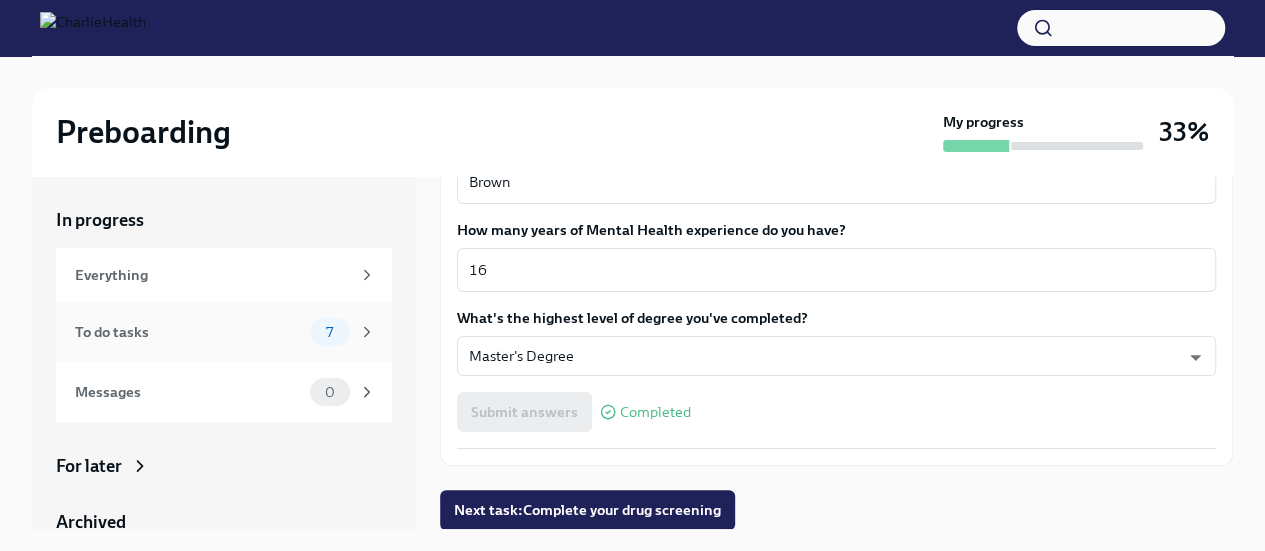 click on "To do tasks" at bounding box center [188, 332] 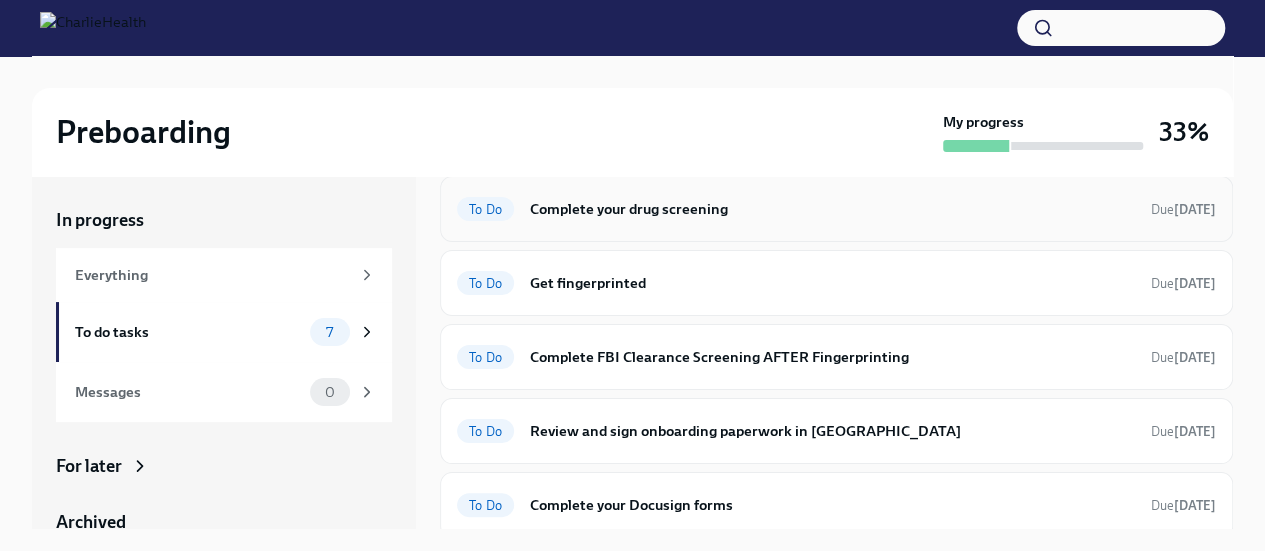 scroll, scrollTop: 172, scrollLeft: 0, axis: vertical 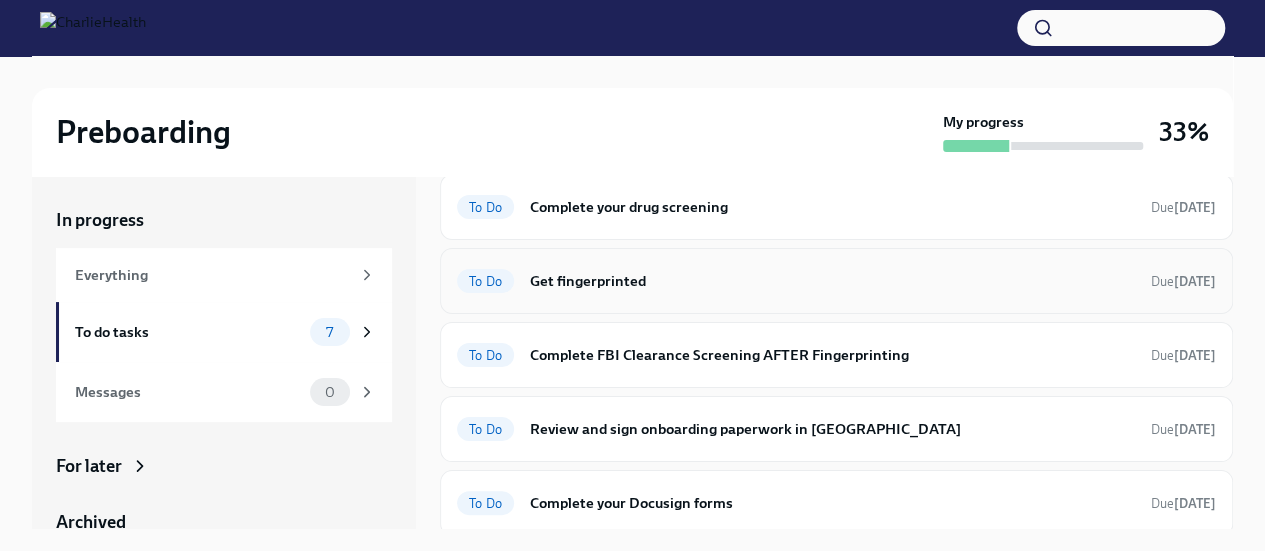 click on "Get fingerprinted" at bounding box center (832, 281) 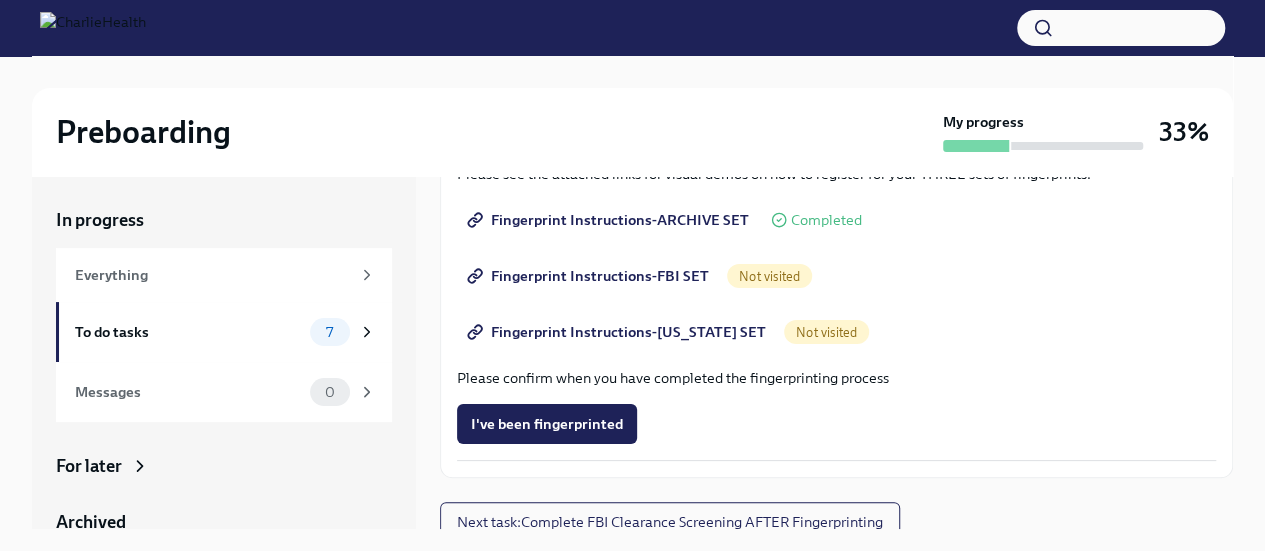 scroll, scrollTop: 326, scrollLeft: 0, axis: vertical 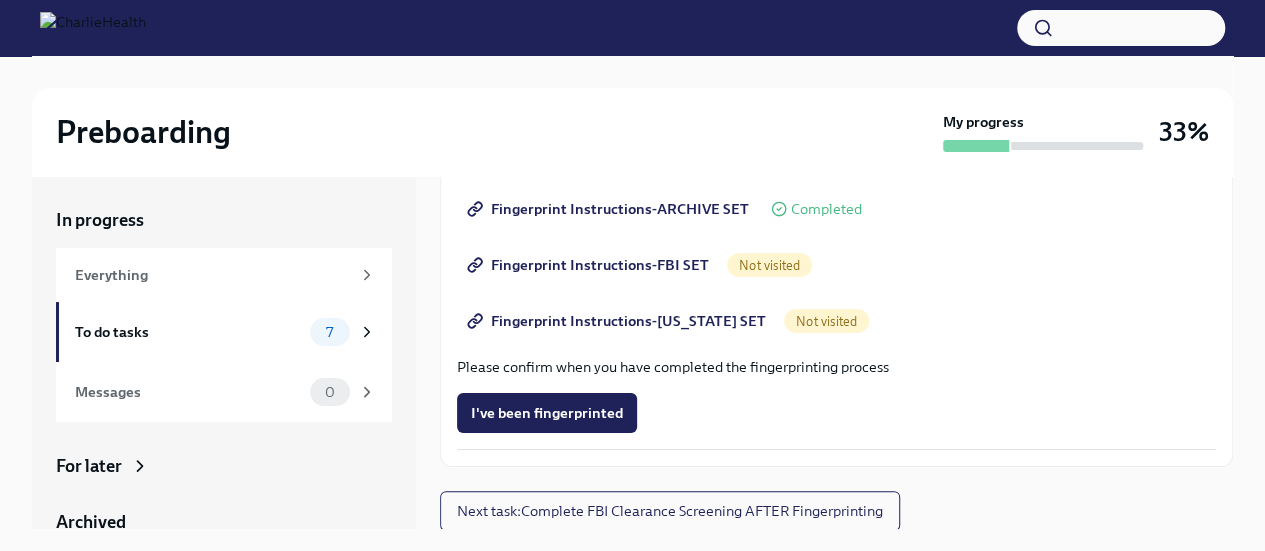 click on "Fingerprint Instructions-ARCHIVE SET" at bounding box center (610, 209) 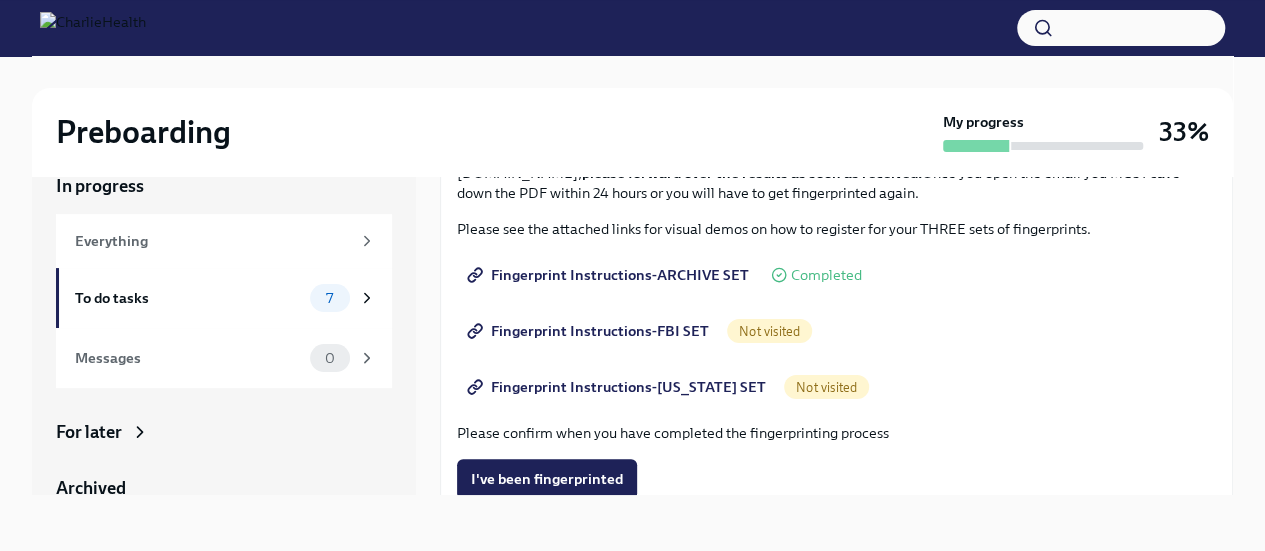 scroll, scrollTop: 186, scrollLeft: 0, axis: vertical 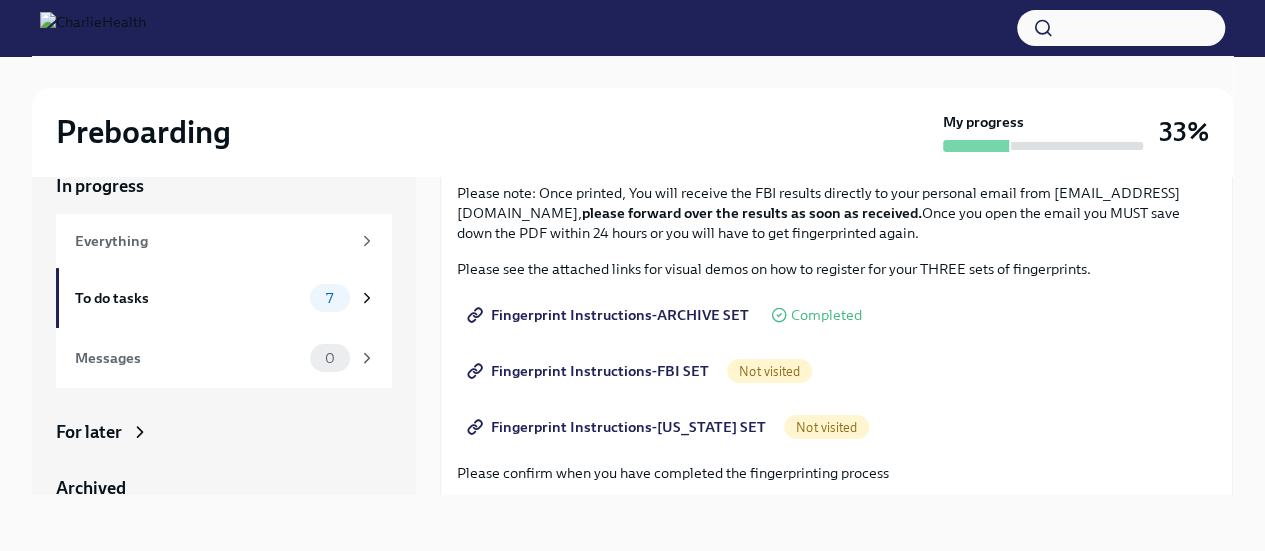 click on "Fingerprint Instructions-FBI SET" at bounding box center (590, 371) 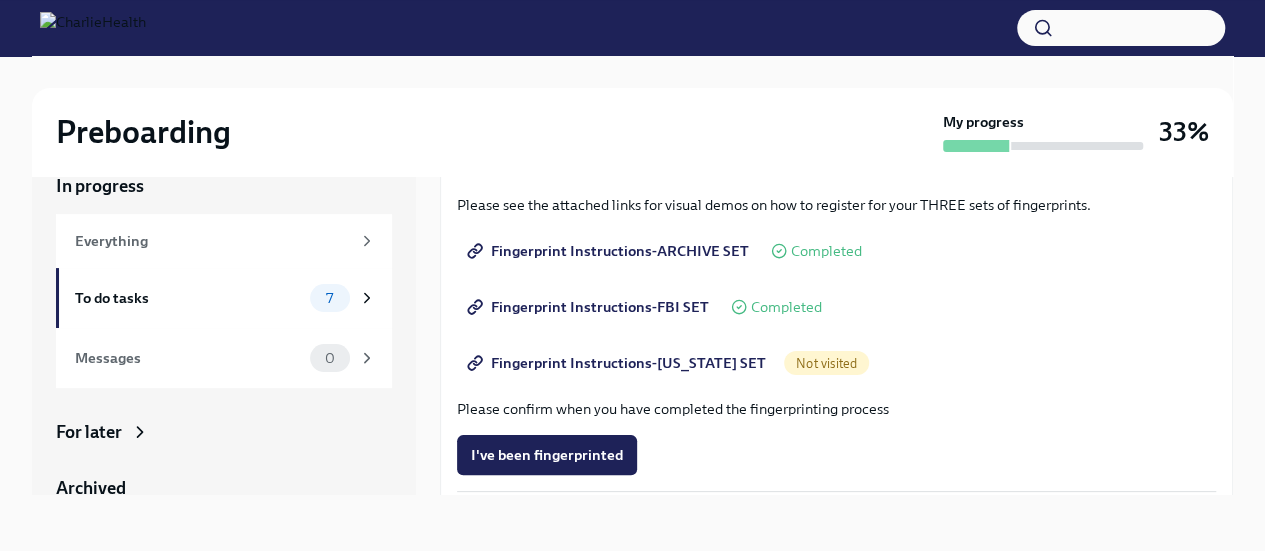 scroll, scrollTop: 258, scrollLeft: 0, axis: vertical 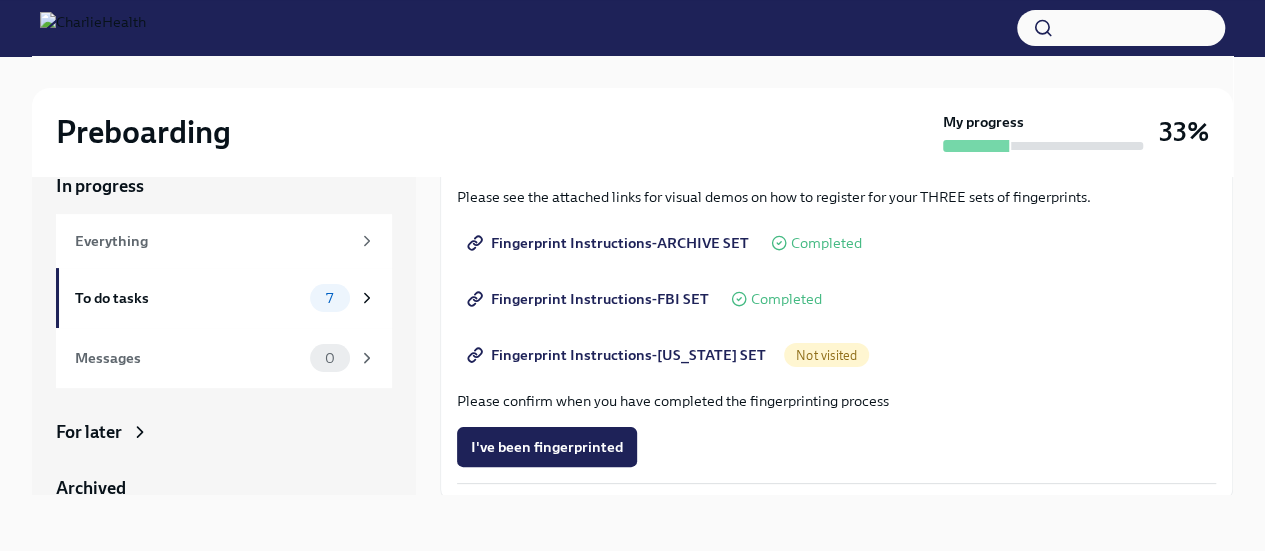 click on "Fingerprint Instructions-[US_STATE] SET" at bounding box center [618, 355] 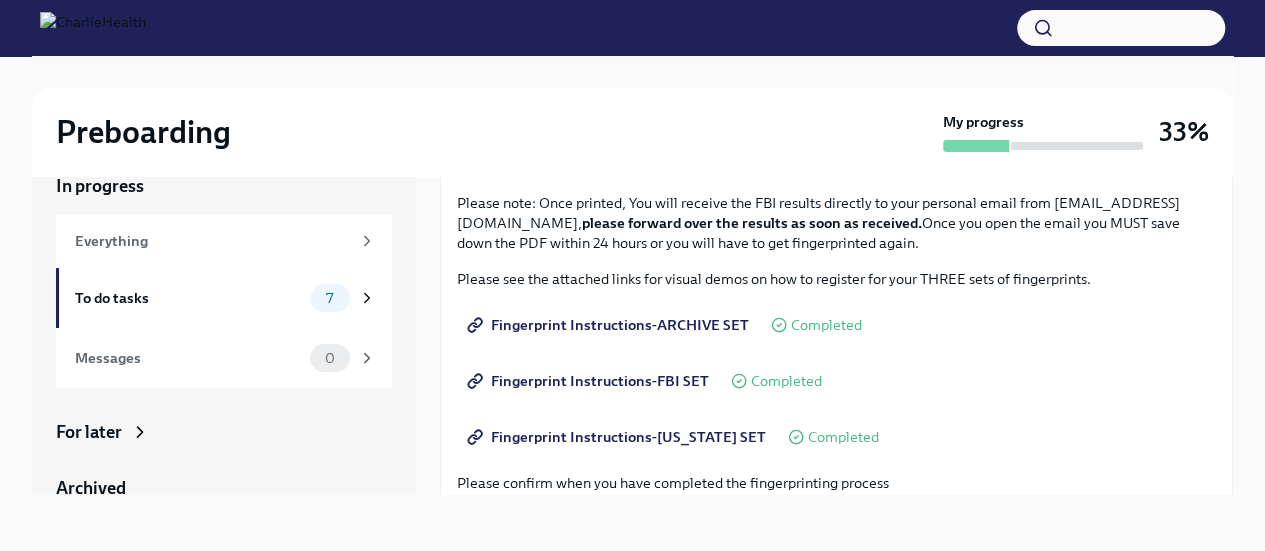 scroll, scrollTop: 0, scrollLeft: 0, axis: both 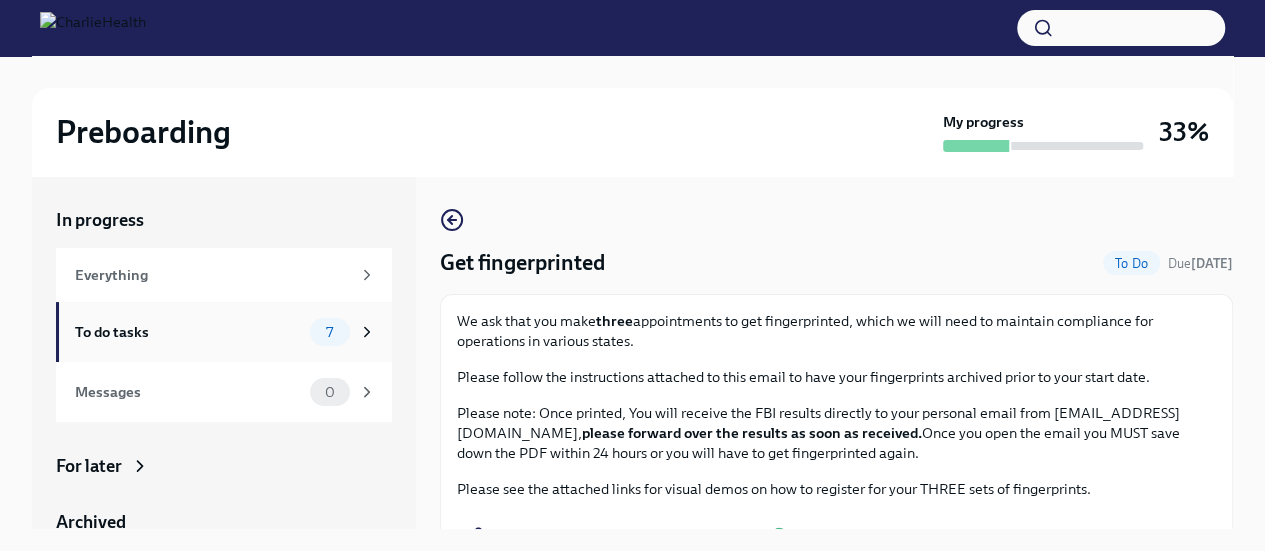 click on "To do tasks" at bounding box center (188, 332) 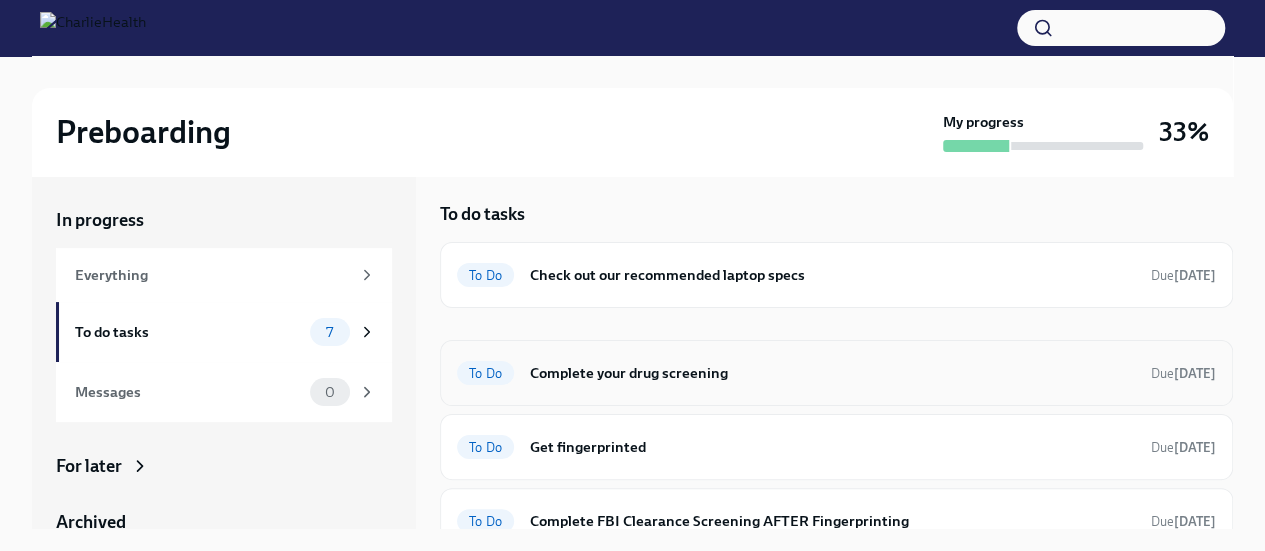 scroll, scrollTop: 0, scrollLeft: 0, axis: both 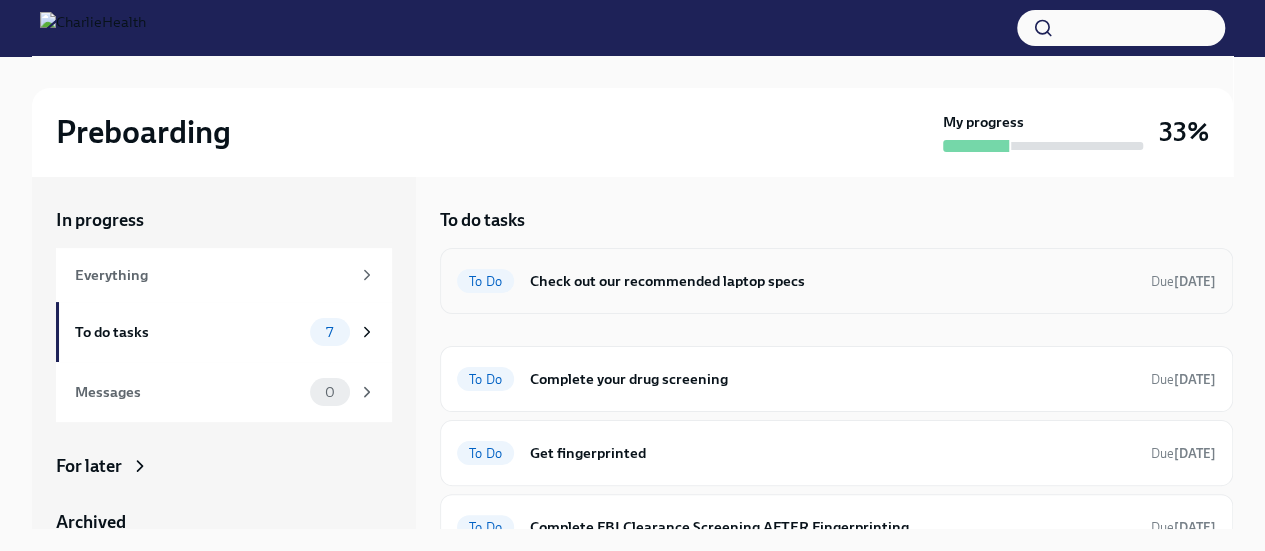 click on "Check out our recommended laptop specs" at bounding box center [832, 281] 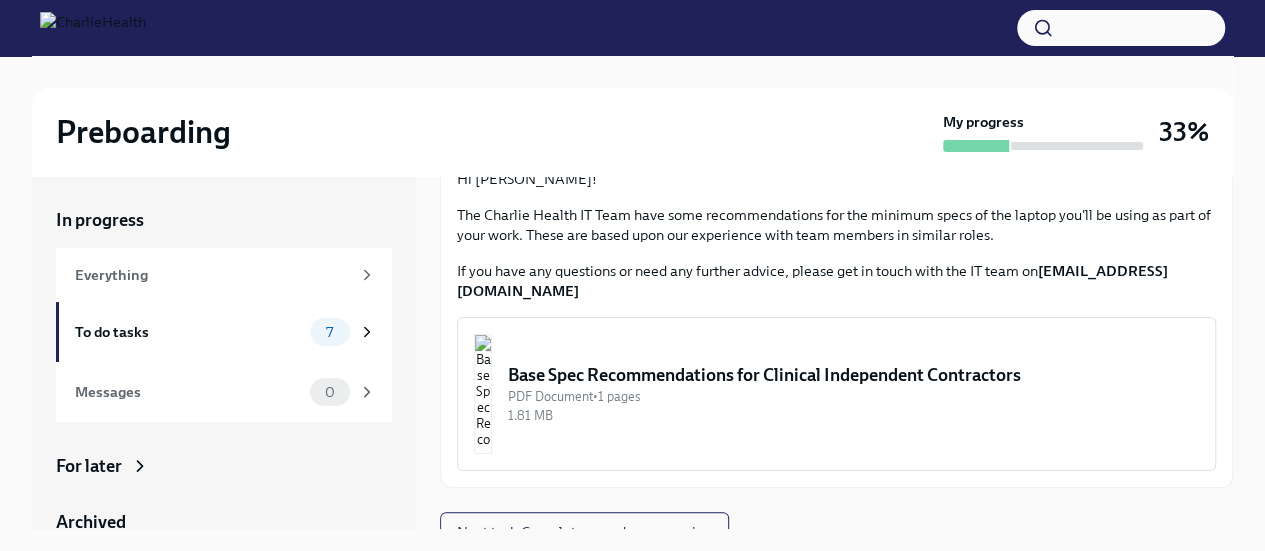 scroll, scrollTop: 142, scrollLeft: 0, axis: vertical 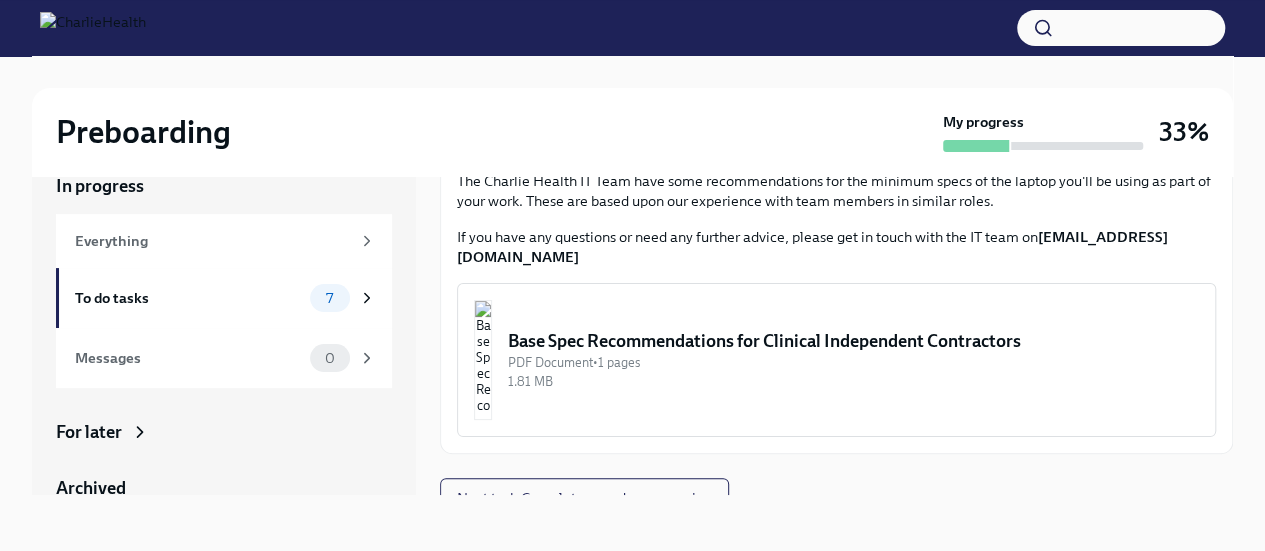 click at bounding box center [483, 360] 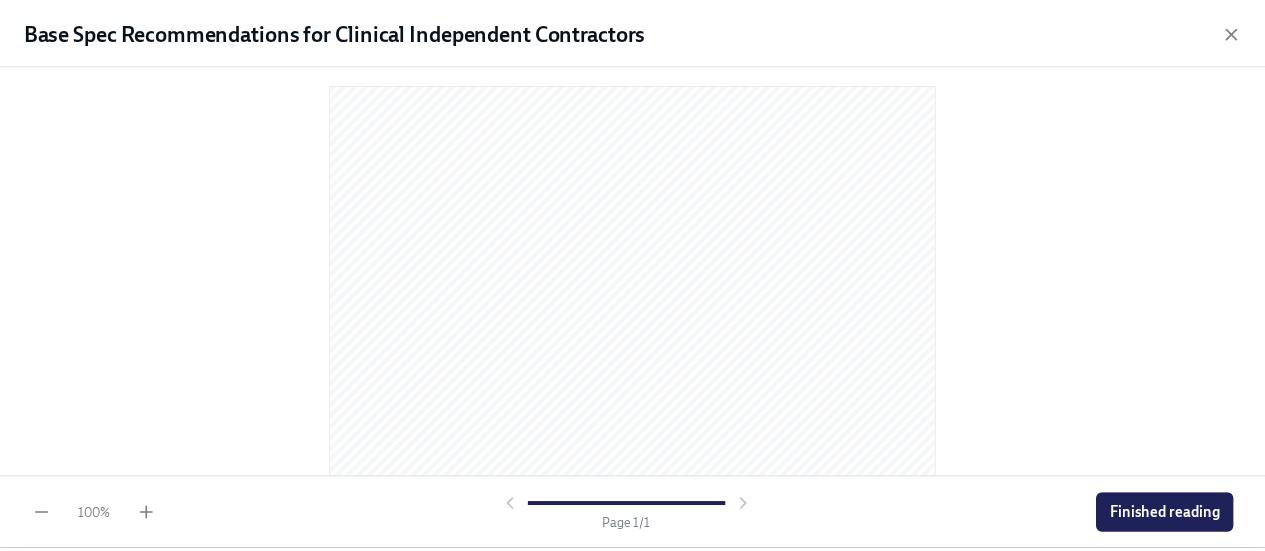 scroll, scrollTop: 0, scrollLeft: 0, axis: both 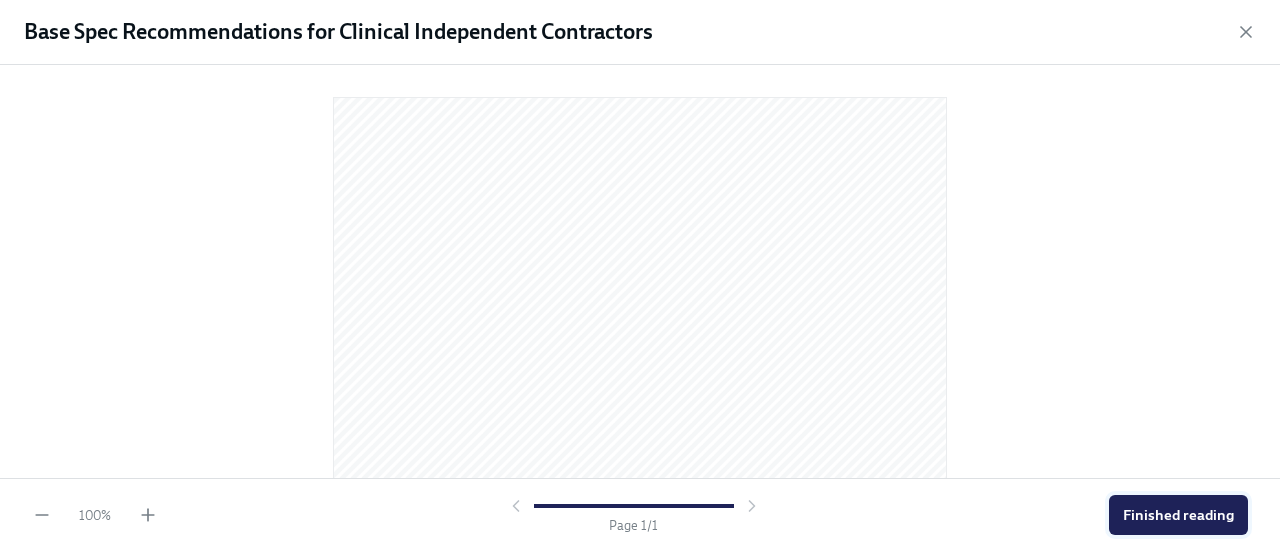 click on "Finished reading" at bounding box center (1178, 515) 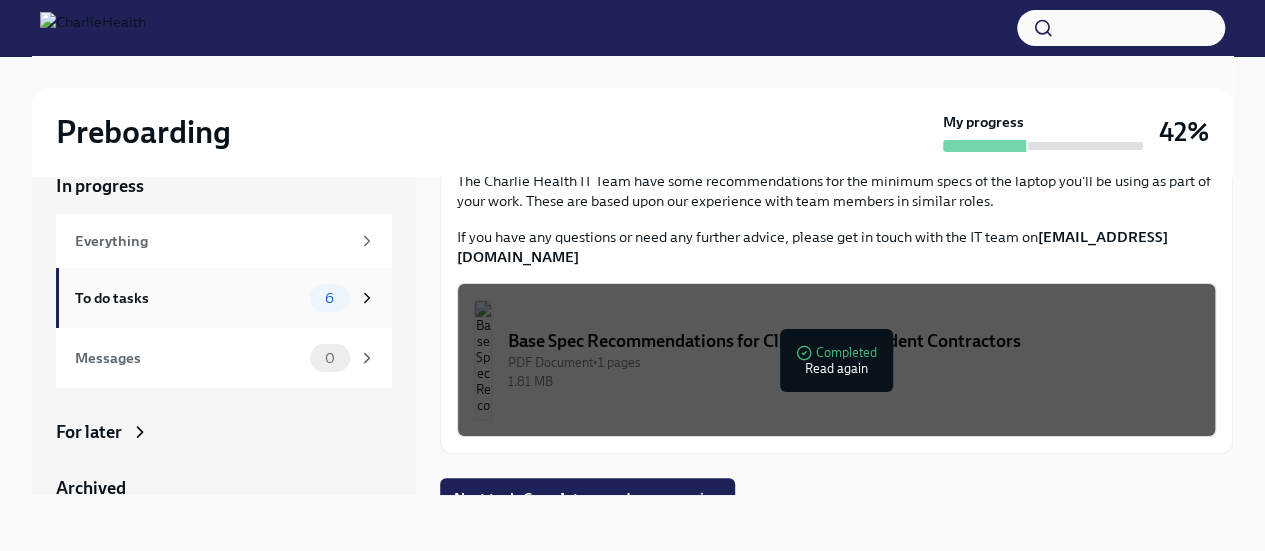click on "To do tasks" at bounding box center (188, 298) 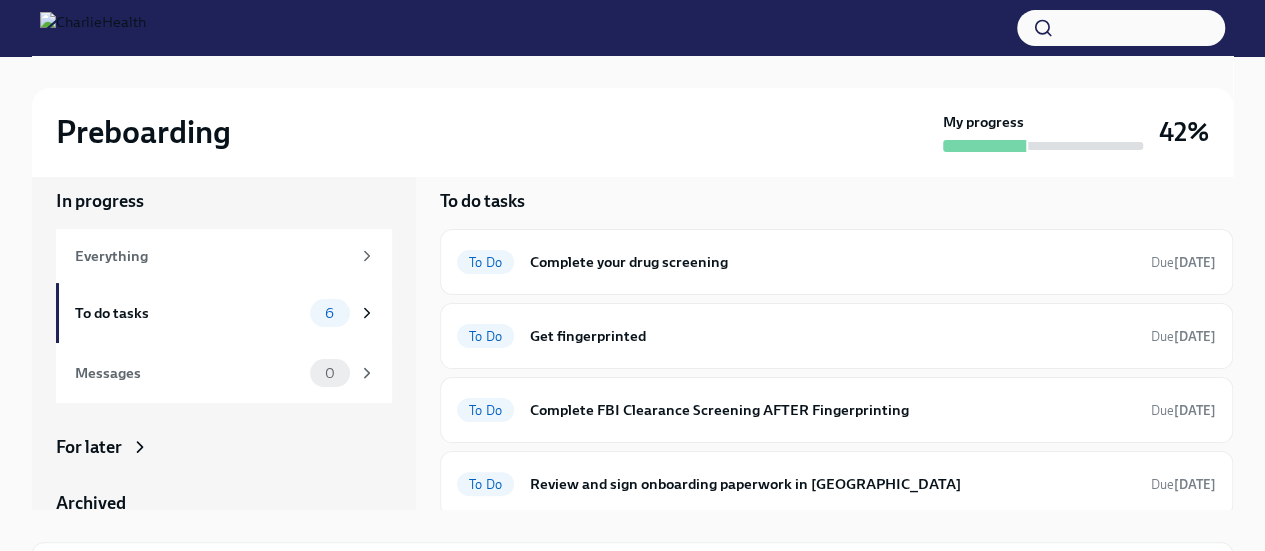 scroll, scrollTop: 30, scrollLeft: 0, axis: vertical 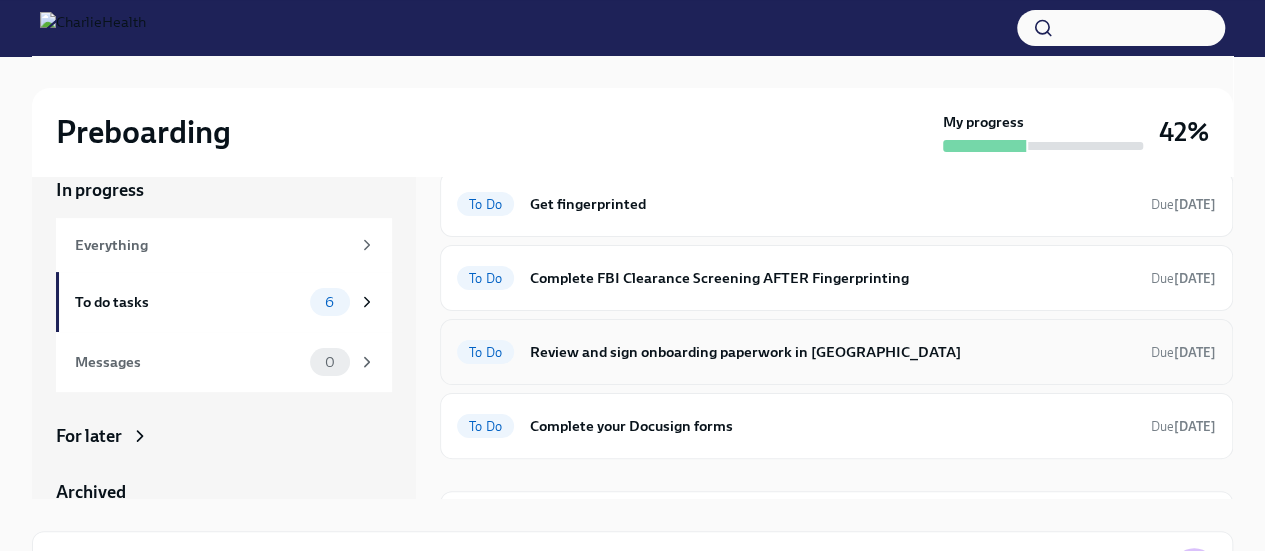 click on "Review and sign onboarding paperwork in [GEOGRAPHIC_DATA]" at bounding box center [832, 352] 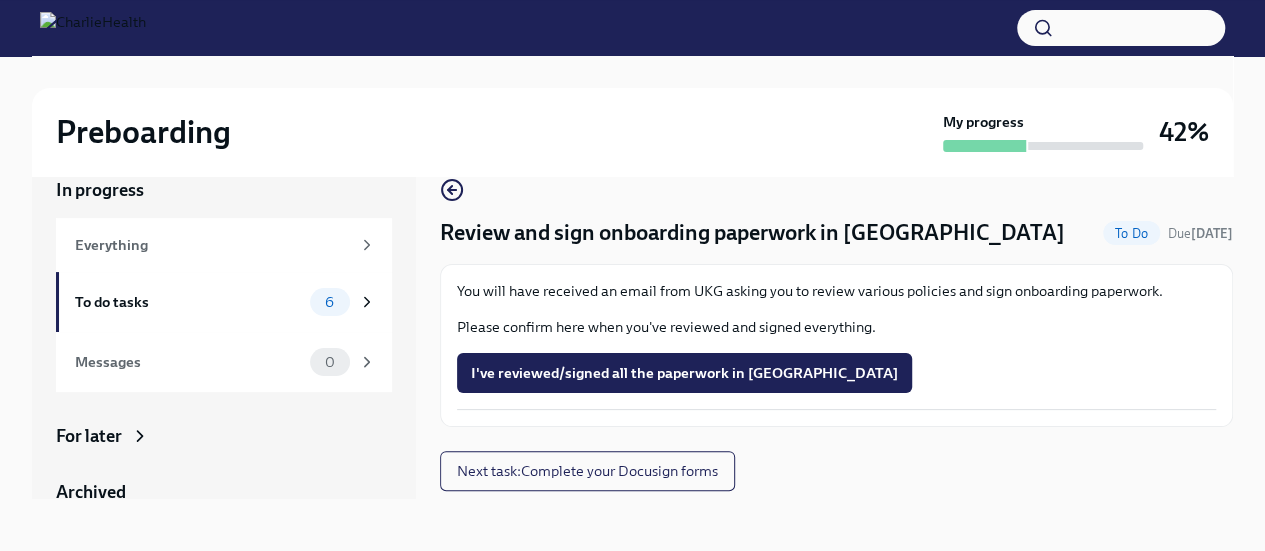 scroll, scrollTop: 34, scrollLeft: 0, axis: vertical 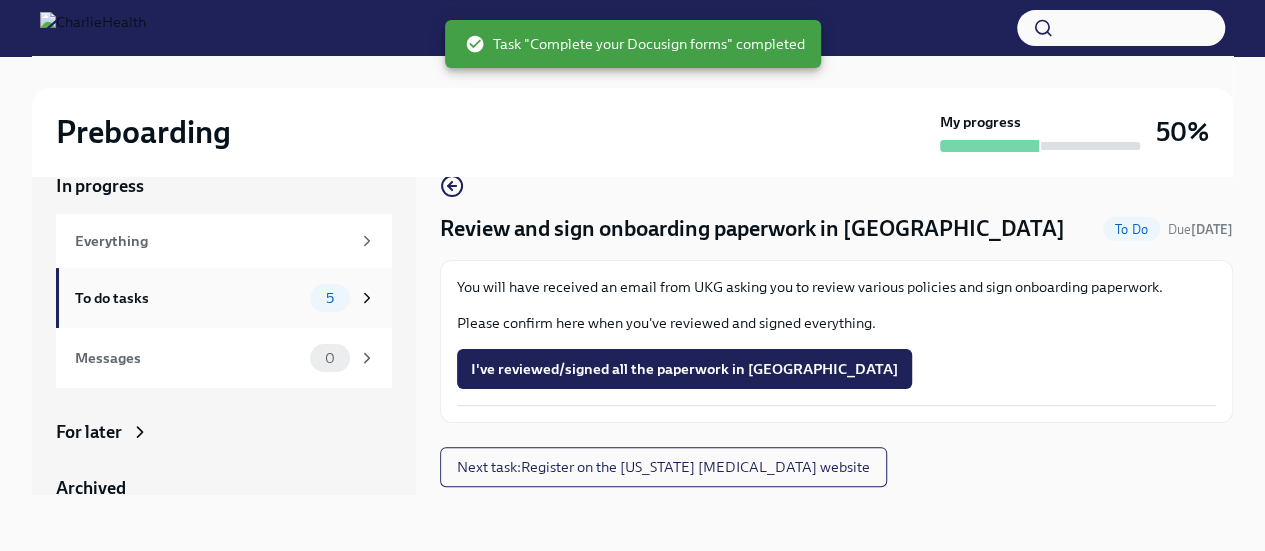 click on "To do tasks" at bounding box center [188, 298] 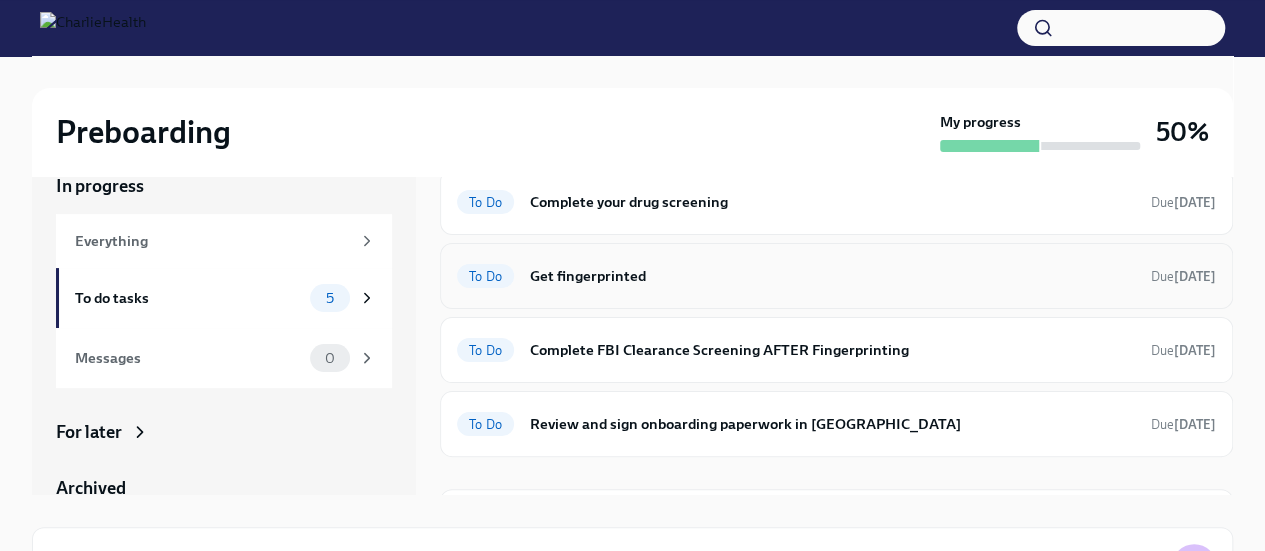 scroll, scrollTop: 101, scrollLeft: 0, axis: vertical 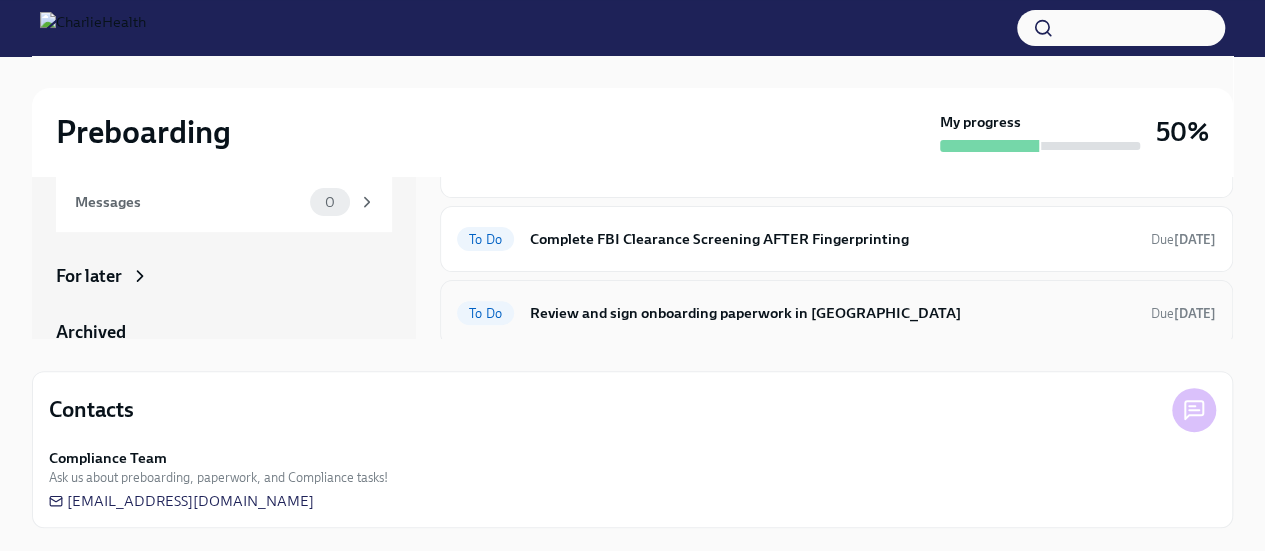 click on "Review and sign onboarding paperwork in [GEOGRAPHIC_DATA]" at bounding box center [832, 313] 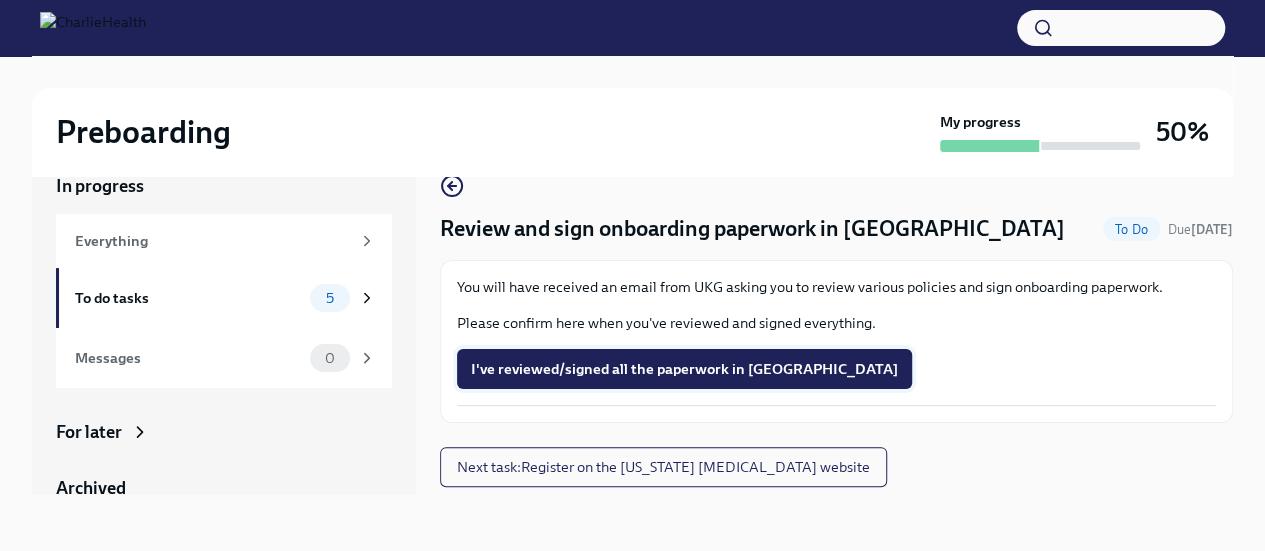 click on "I've reviewed/signed all the paperwork in [GEOGRAPHIC_DATA]" at bounding box center [684, 369] 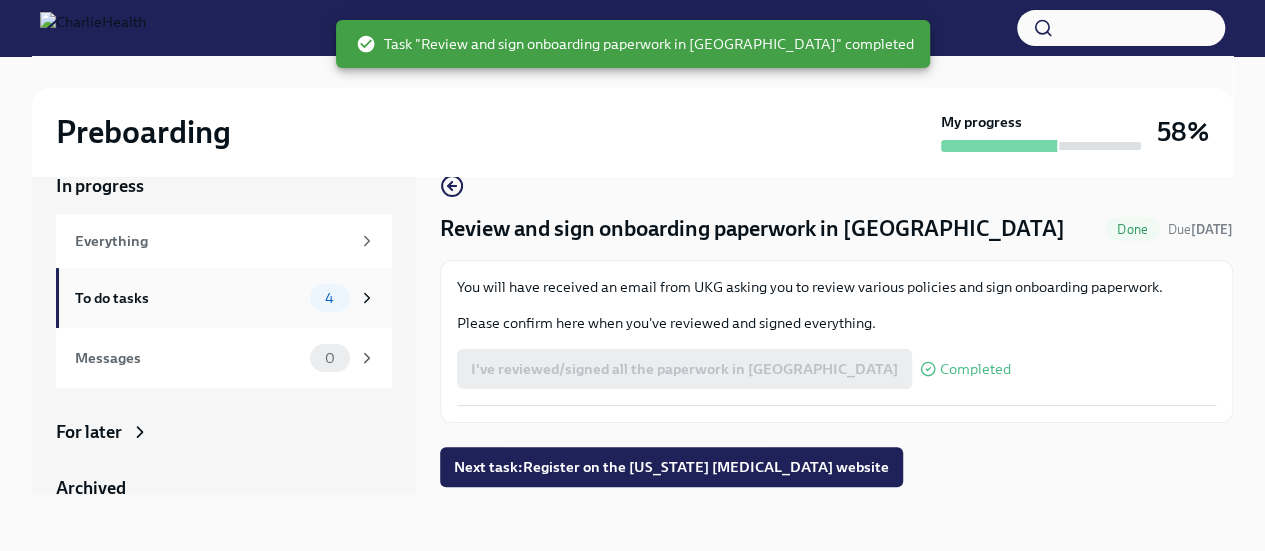 click on "To do tasks" at bounding box center [188, 298] 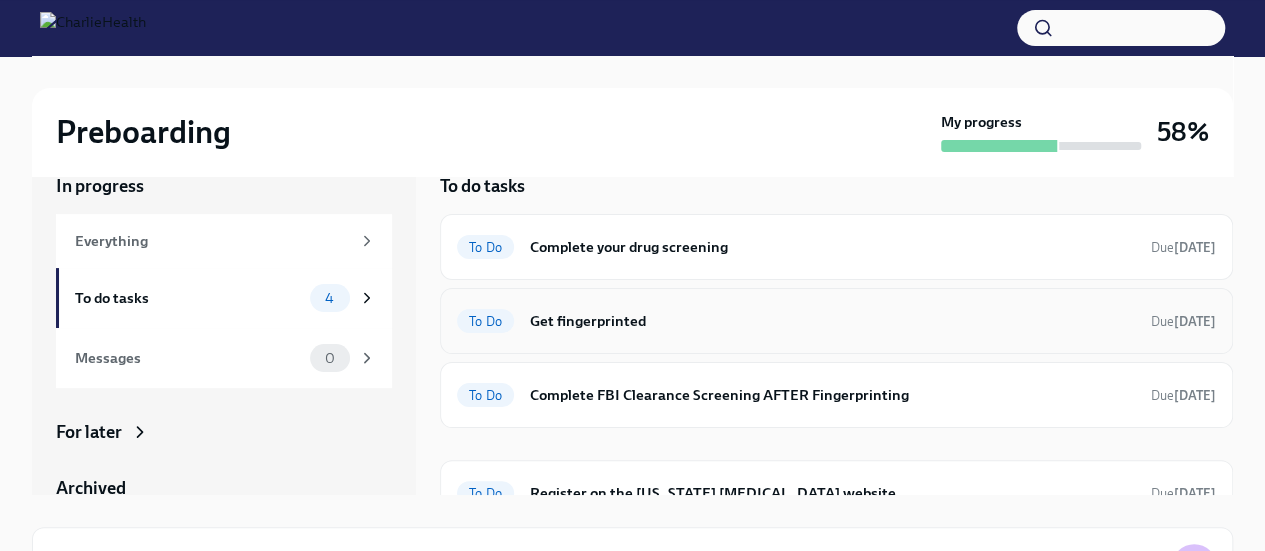 scroll, scrollTop: 28, scrollLeft: 0, axis: vertical 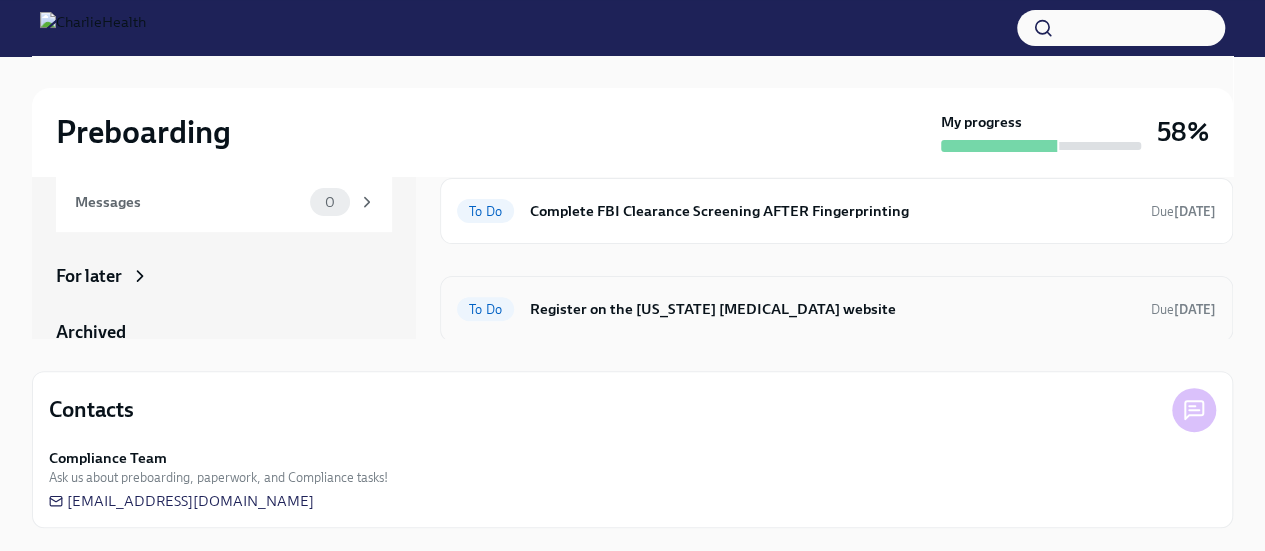 click on "Register on the [US_STATE] [MEDICAL_DATA] website" at bounding box center (832, 309) 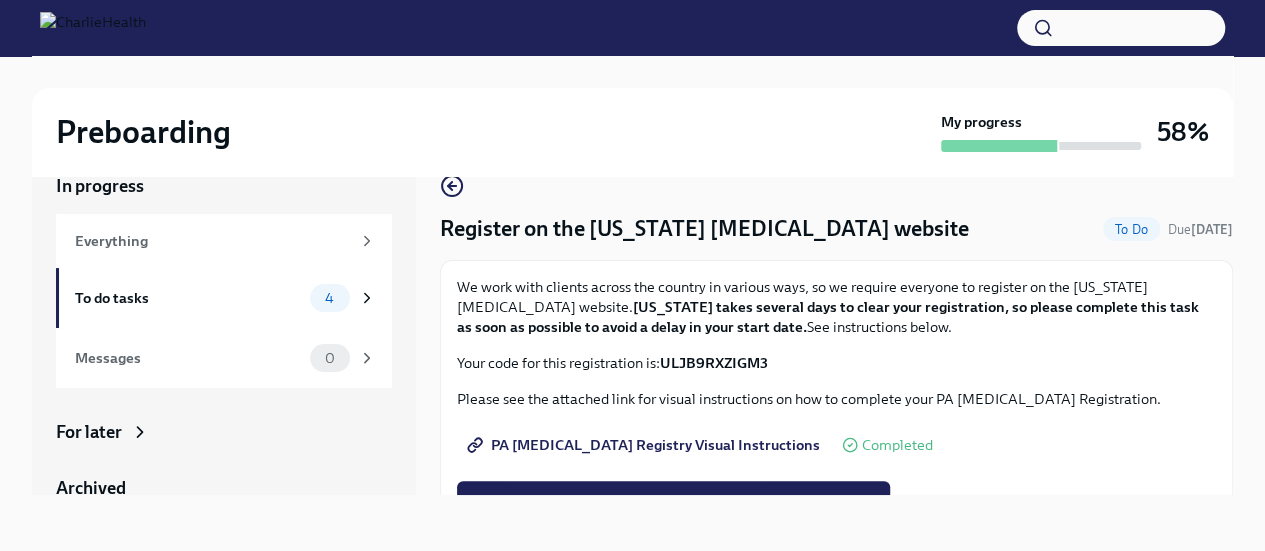 scroll, scrollTop: 34, scrollLeft: 0, axis: vertical 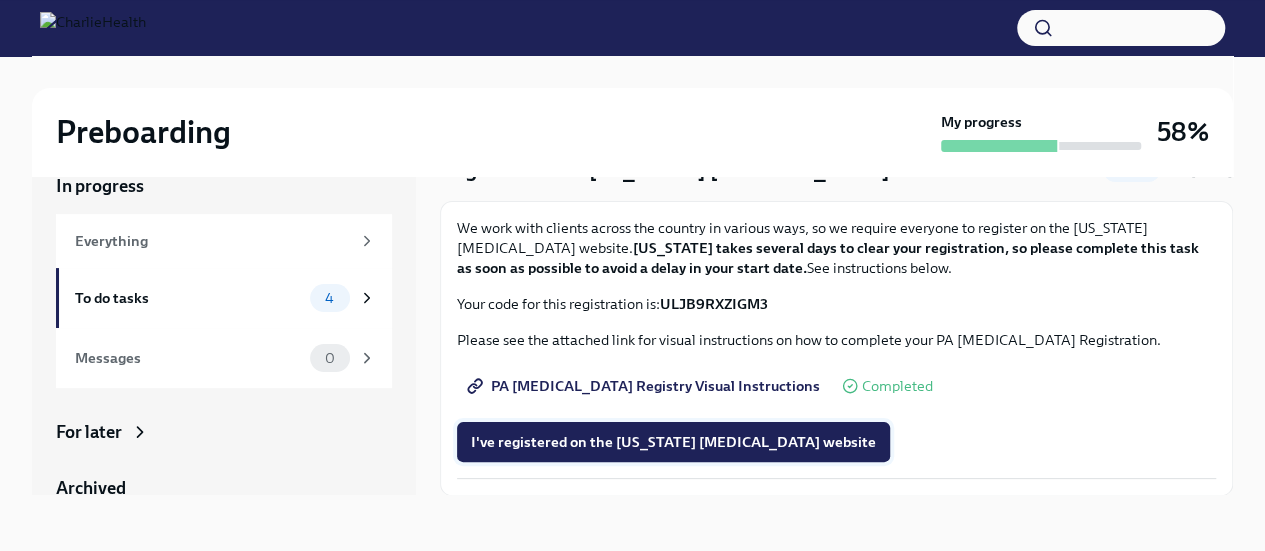 click on "I've registered on the [US_STATE] [MEDICAL_DATA] website" at bounding box center (673, 442) 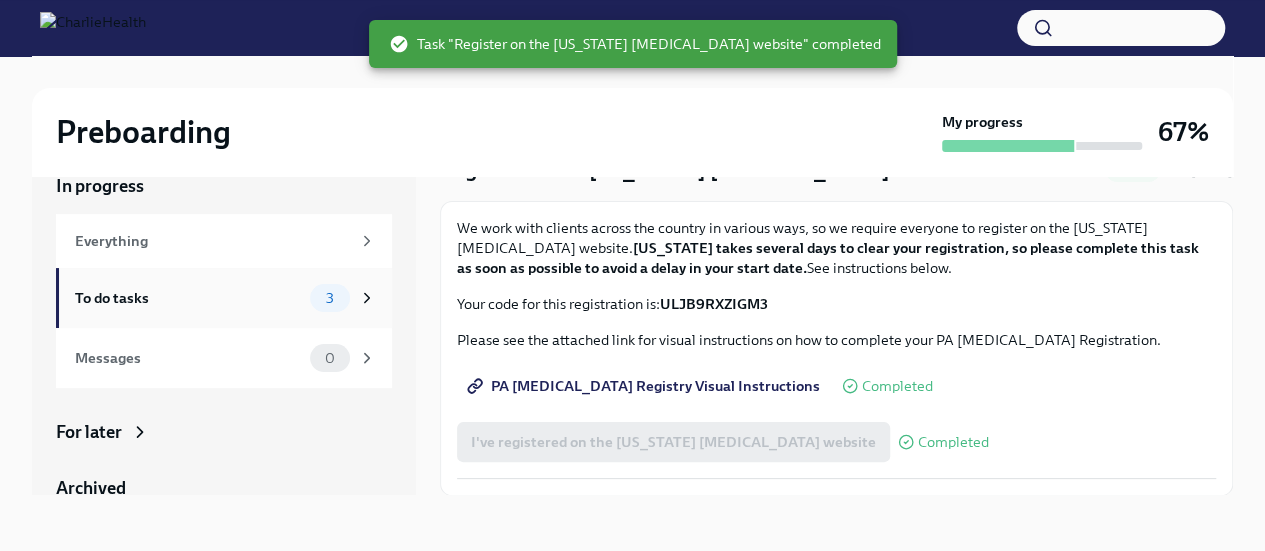click on "To do tasks" at bounding box center (188, 298) 